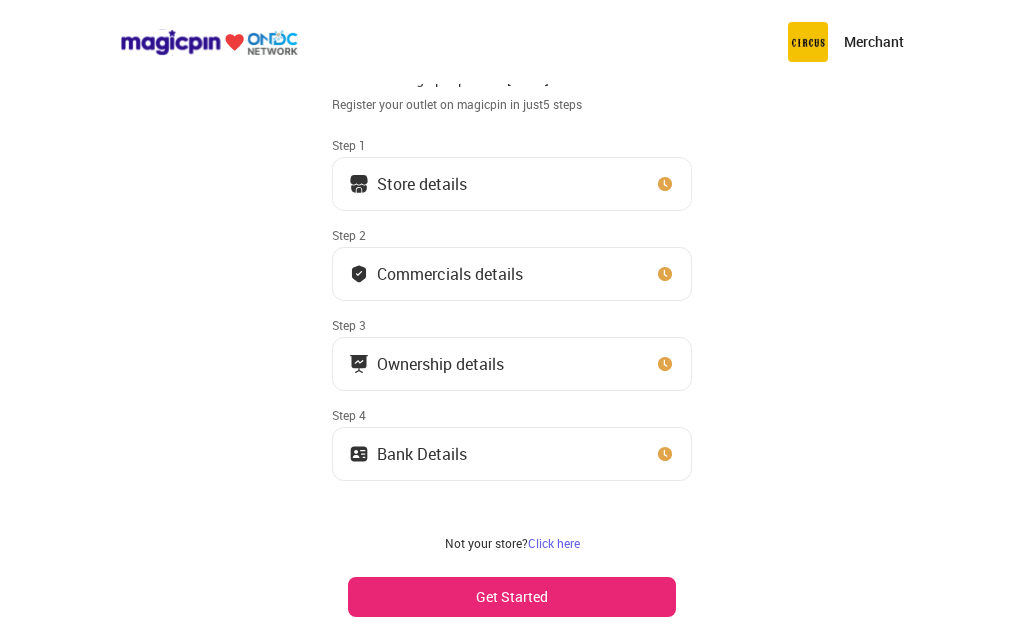 scroll, scrollTop: 60, scrollLeft: 0, axis: vertical 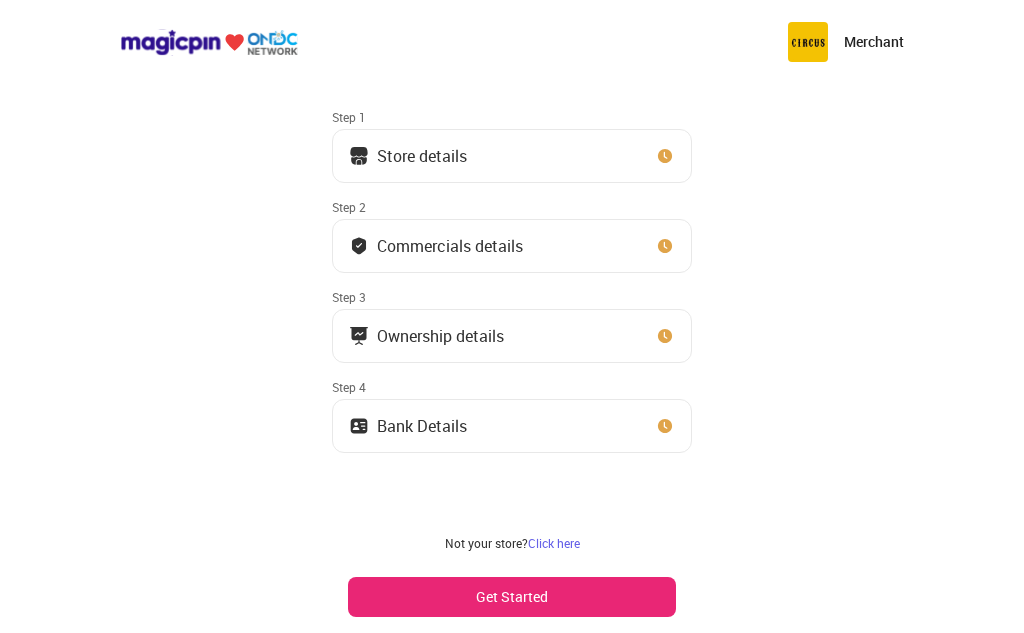 click on "Bank Details" at bounding box center [512, 426] 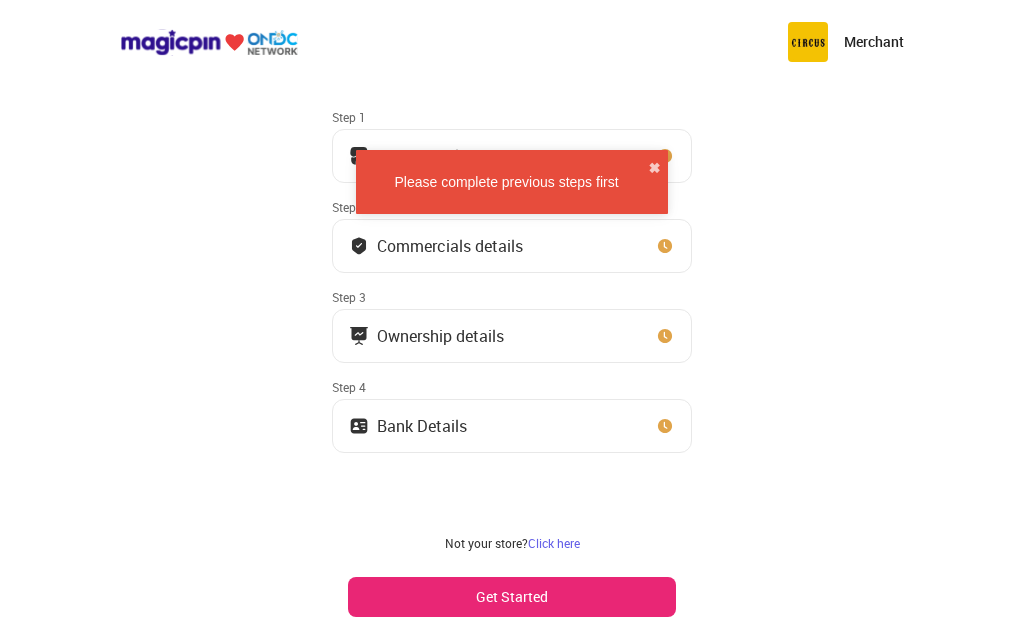 click on "Get Started" at bounding box center [512, 597] 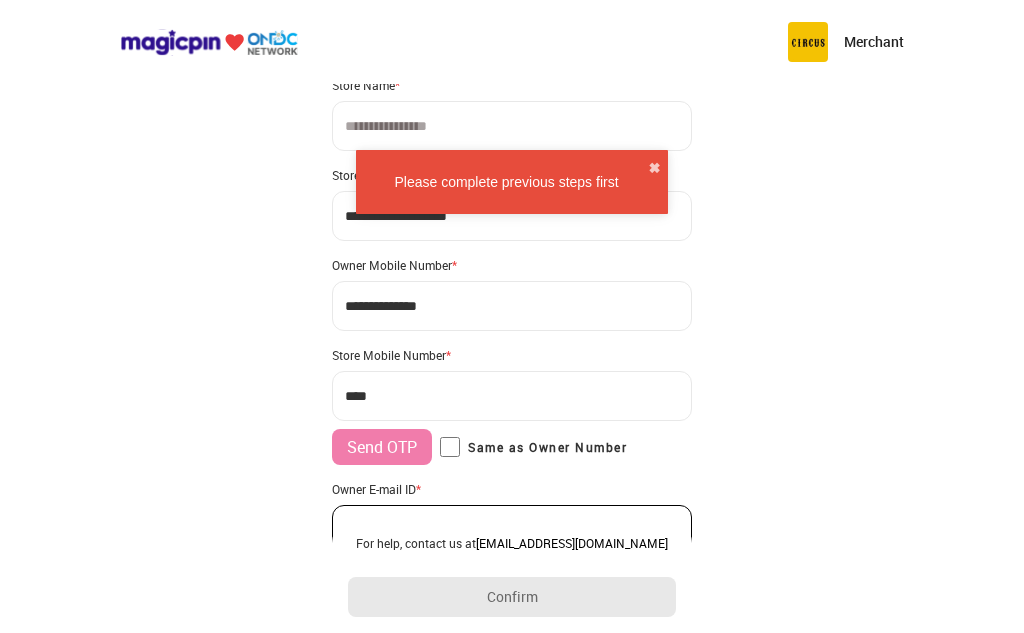 click on "***" at bounding box center [512, 396] 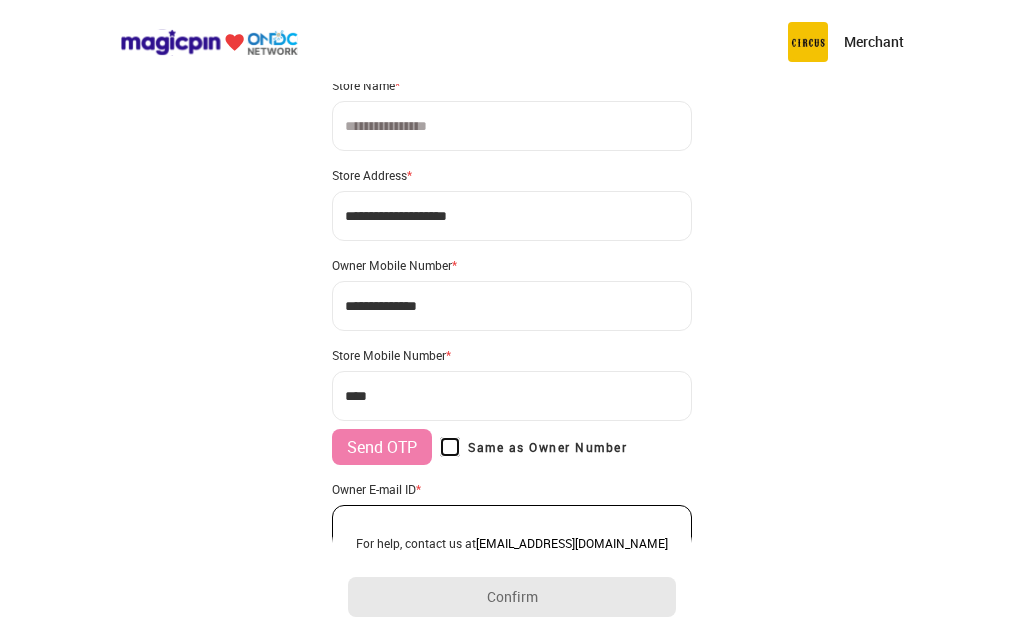 type on "**********" 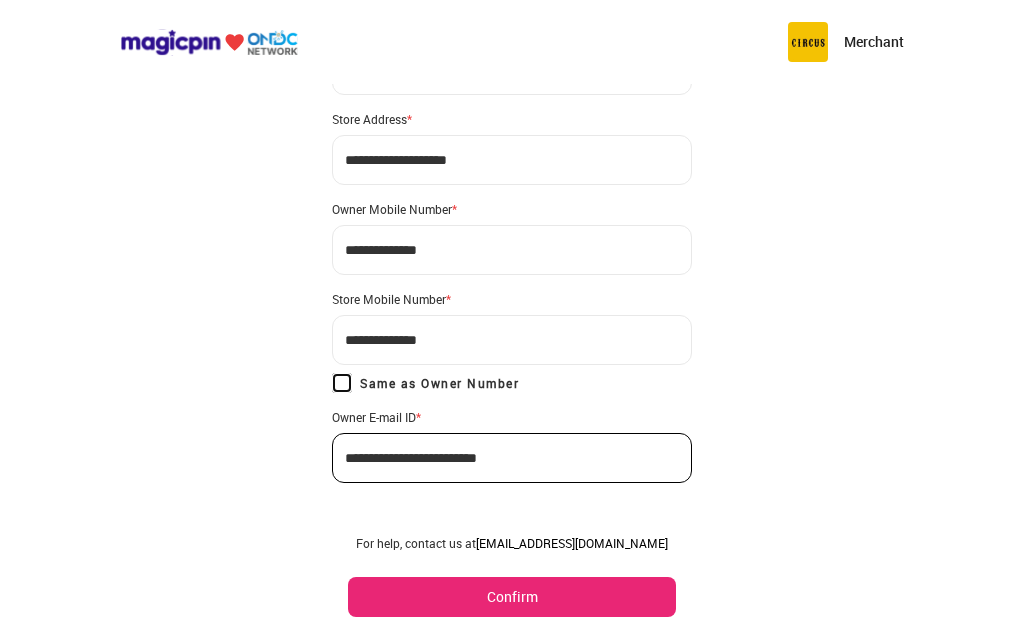 scroll, scrollTop: 146, scrollLeft: 0, axis: vertical 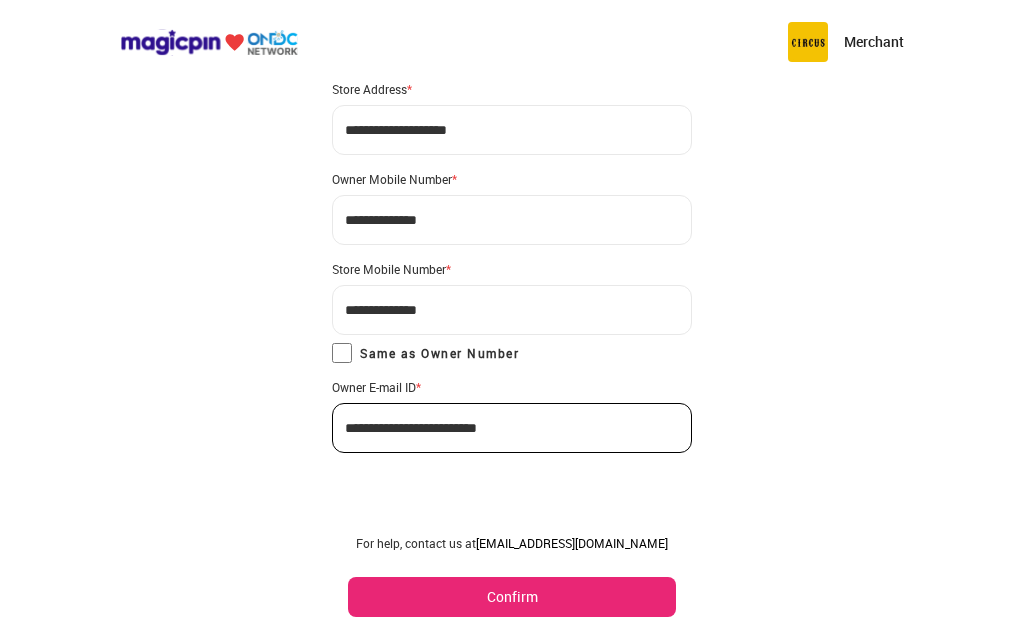 click on "Confirm" at bounding box center [512, 597] 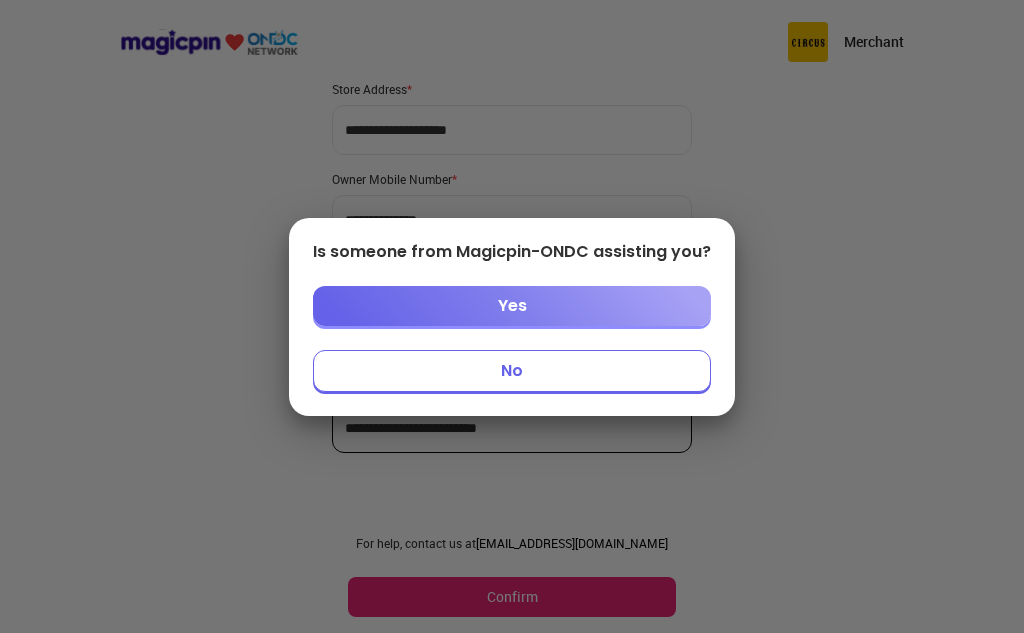 click at bounding box center [512, 316] 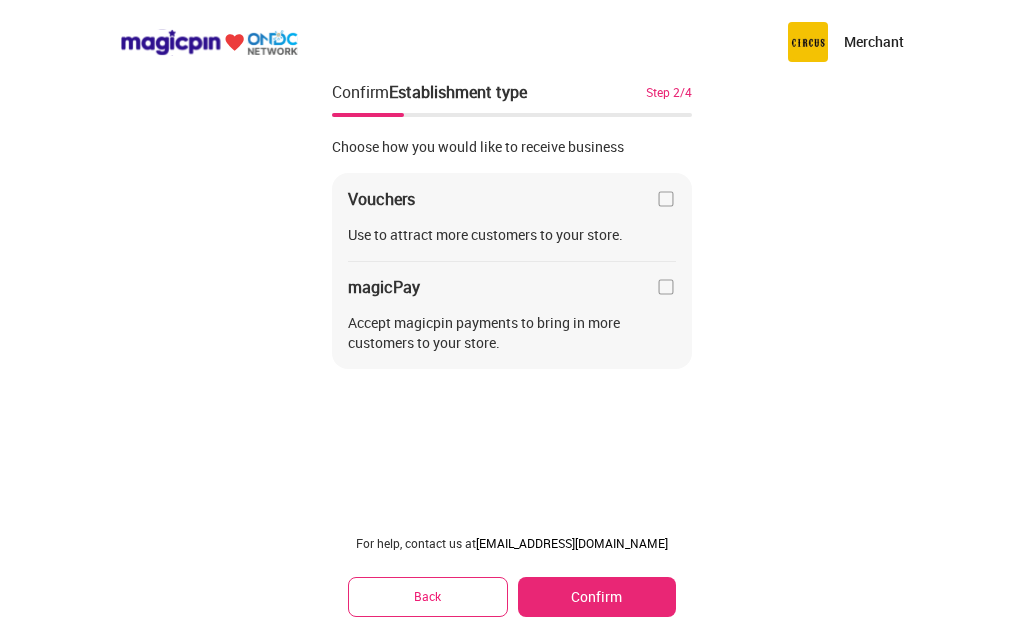 scroll, scrollTop: 0, scrollLeft: 0, axis: both 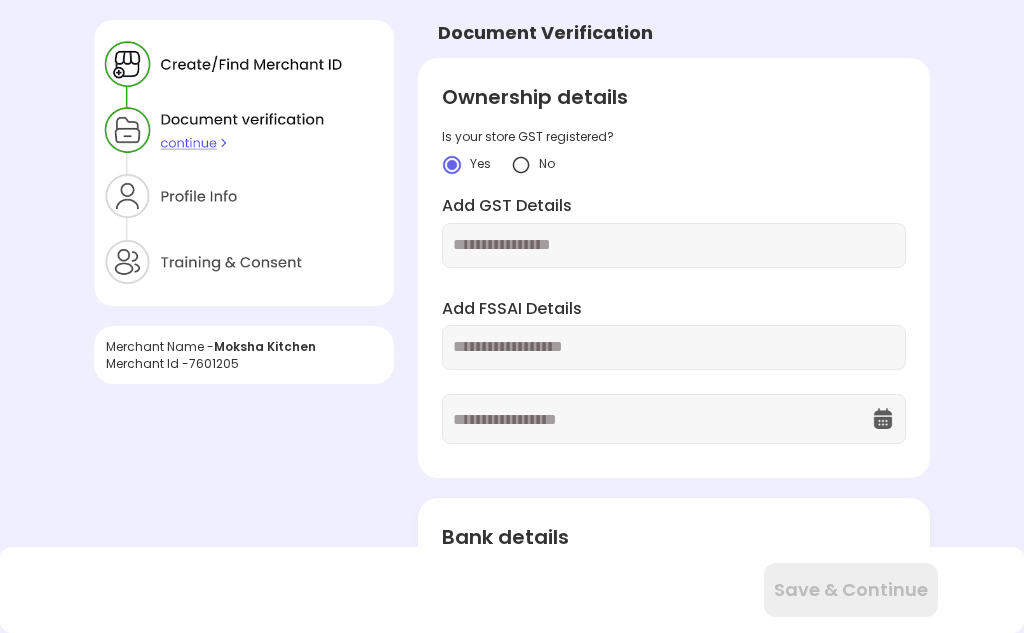 click at bounding box center [521, 165] 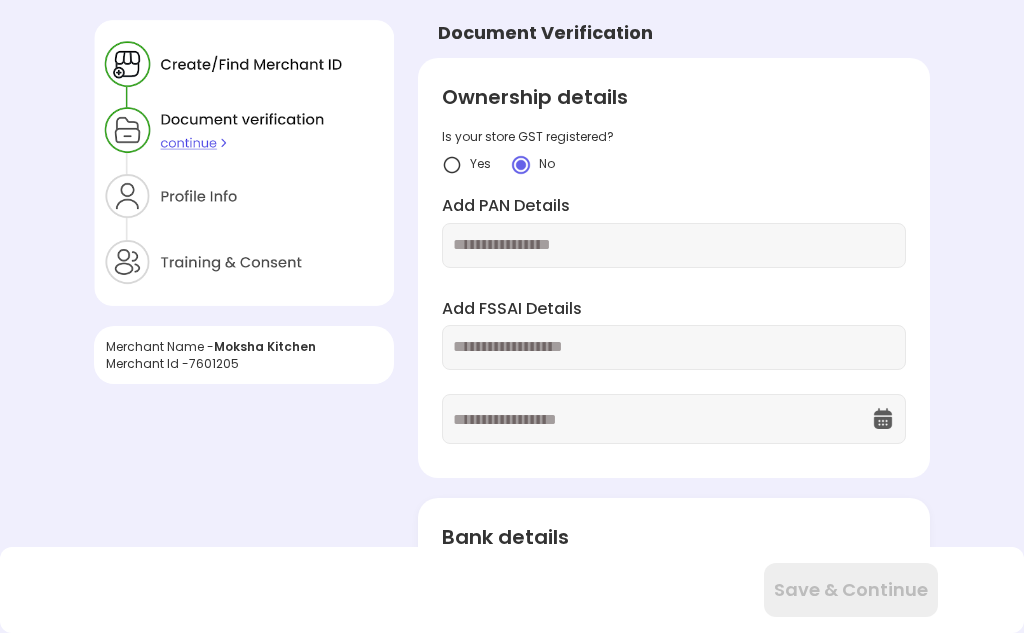 click at bounding box center [674, 245] 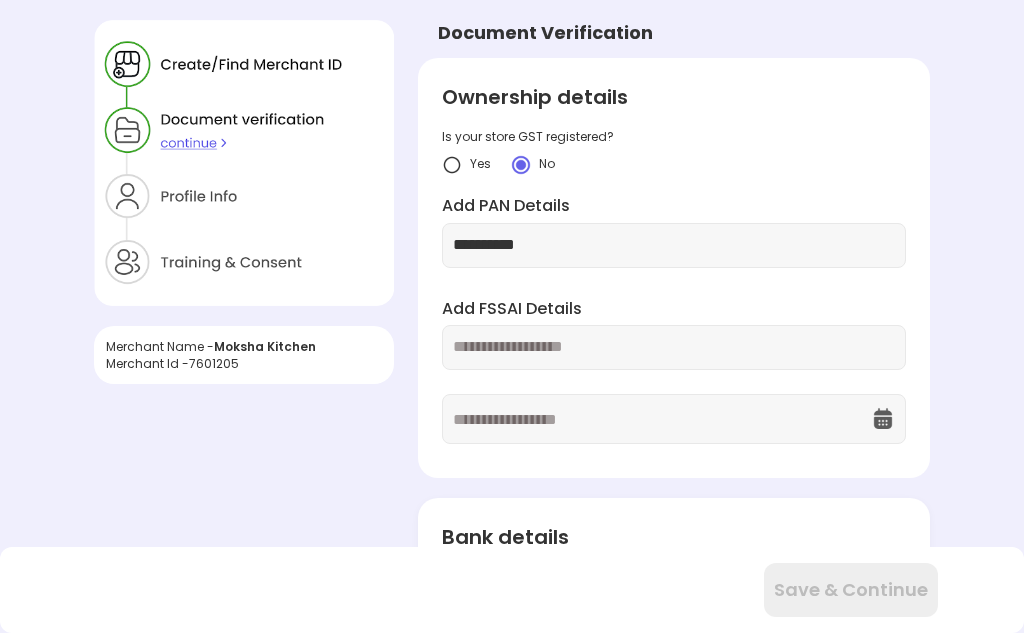 type on "**********" 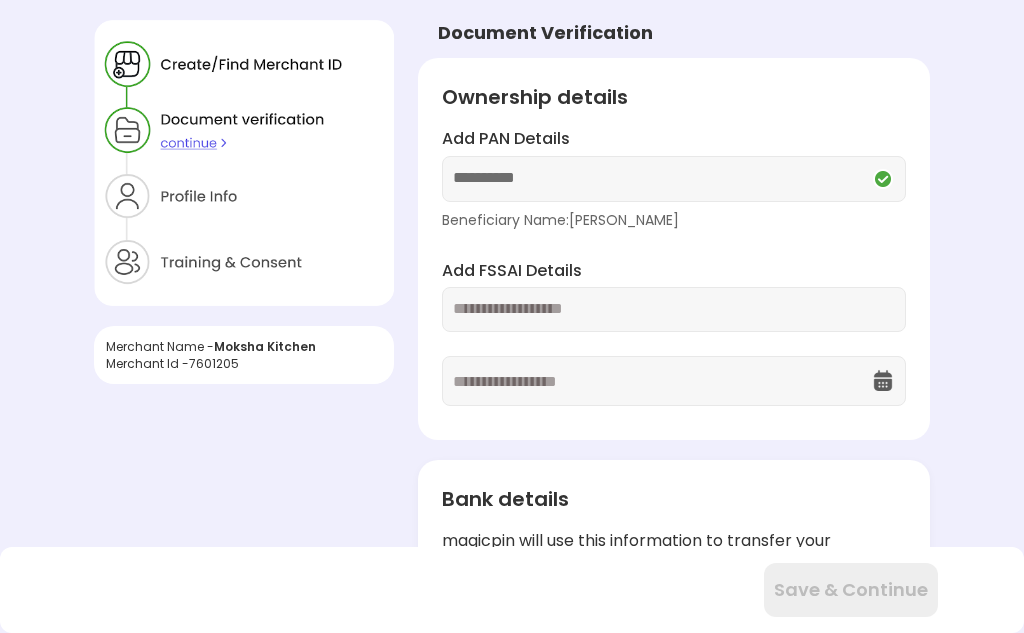 click at bounding box center (674, 309) 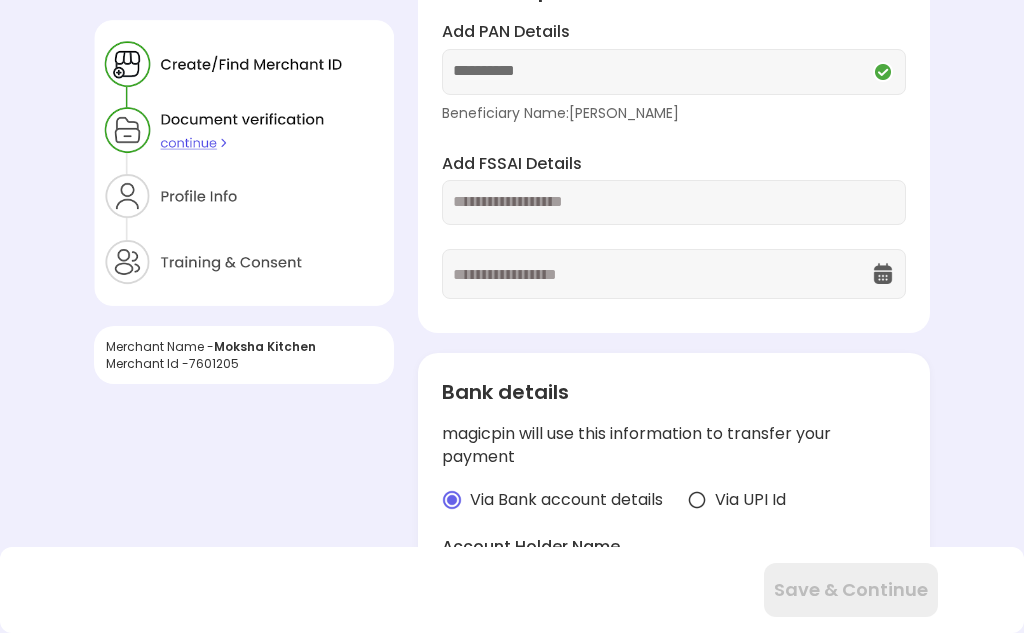 scroll, scrollTop: 100, scrollLeft: 0, axis: vertical 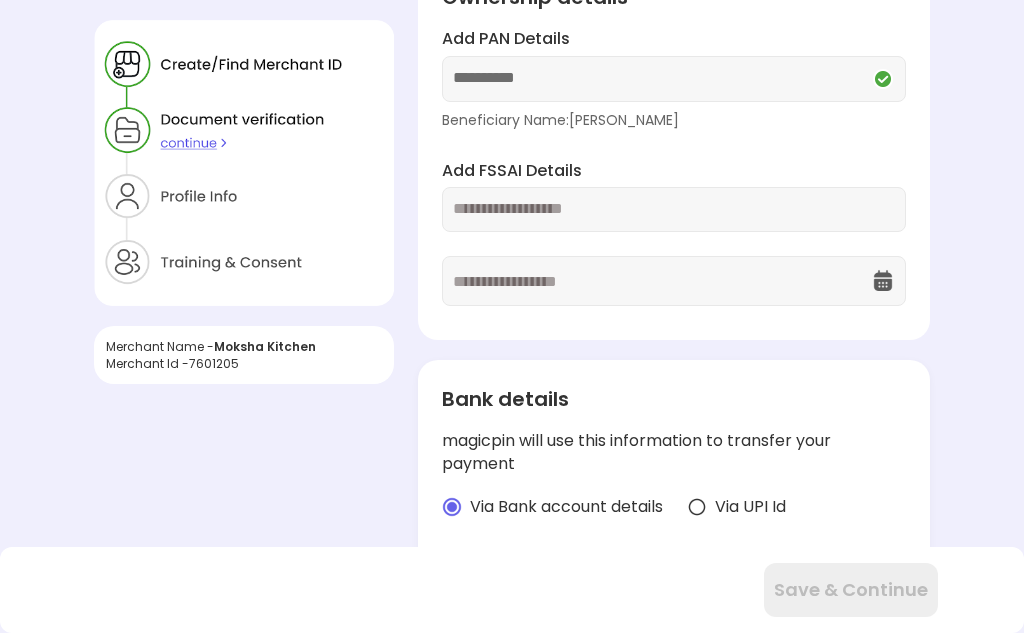 click at bounding box center (674, 209) 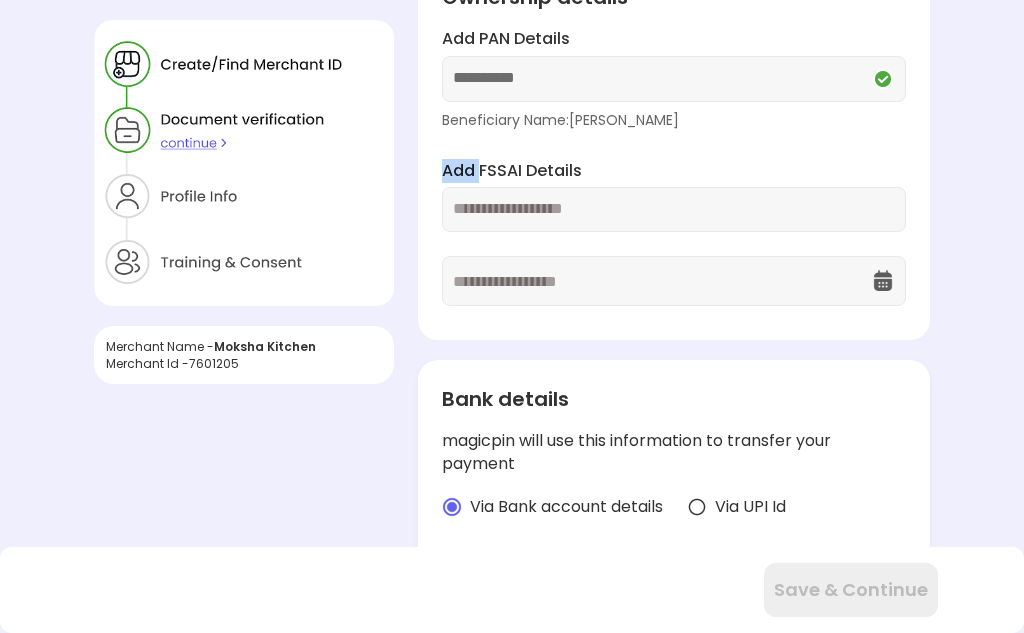 click on "Add FSSAI Details" at bounding box center [674, 171] 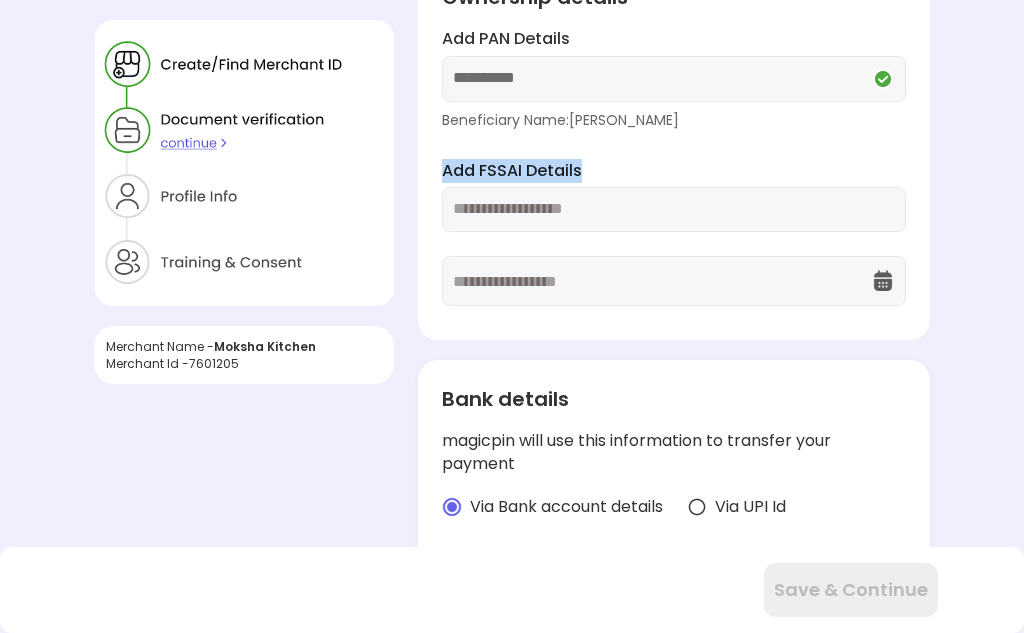 click on "Add FSSAI Details" at bounding box center (674, 171) 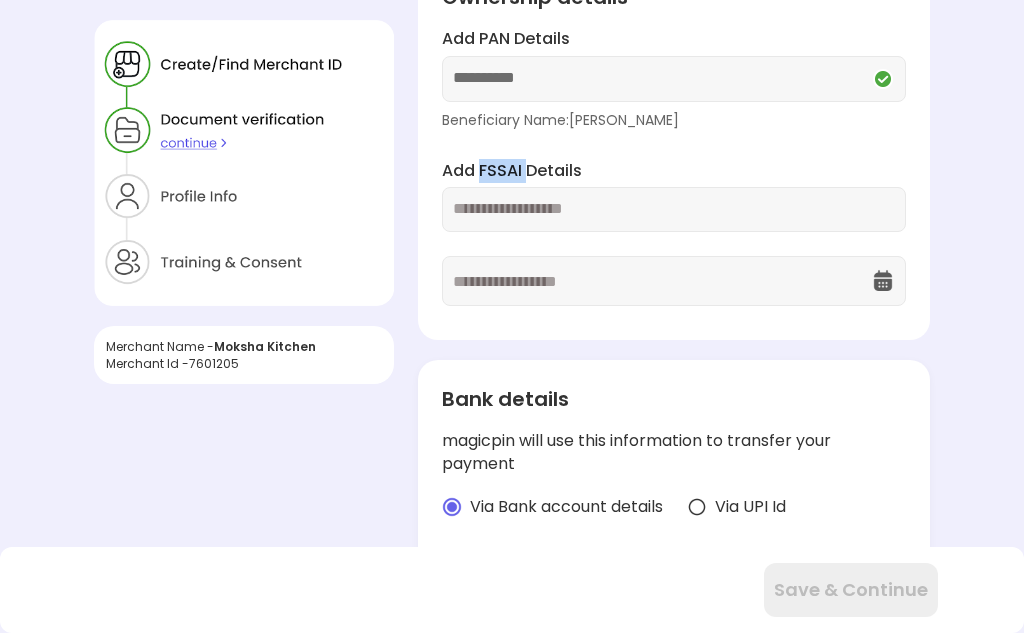 click on "Add FSSAI Details" at bounding box center [674, 171] 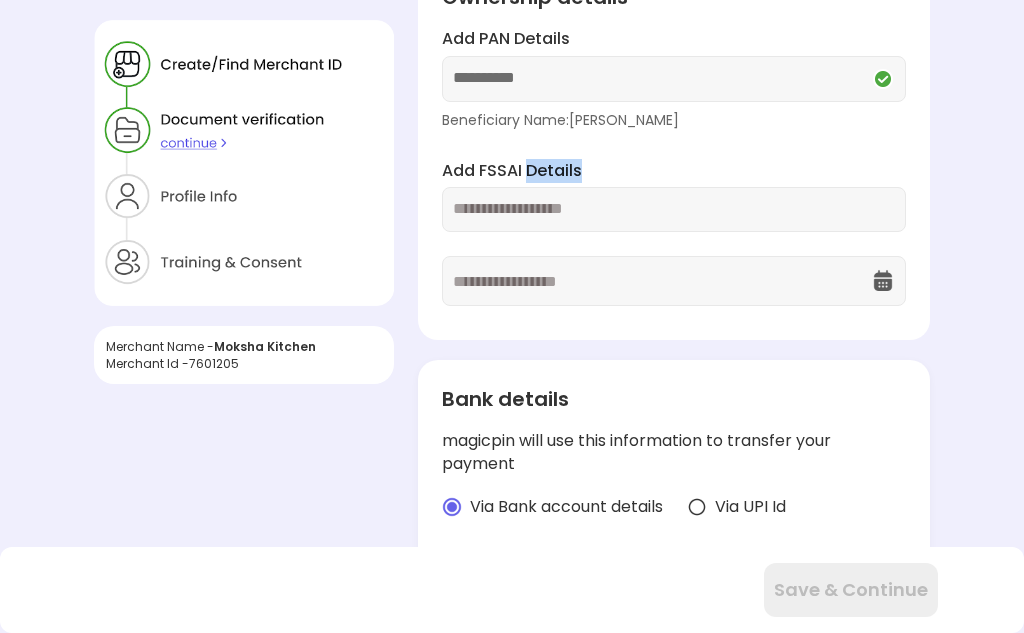click on "Add FSSAI Details" at bounding box center [674, 171] 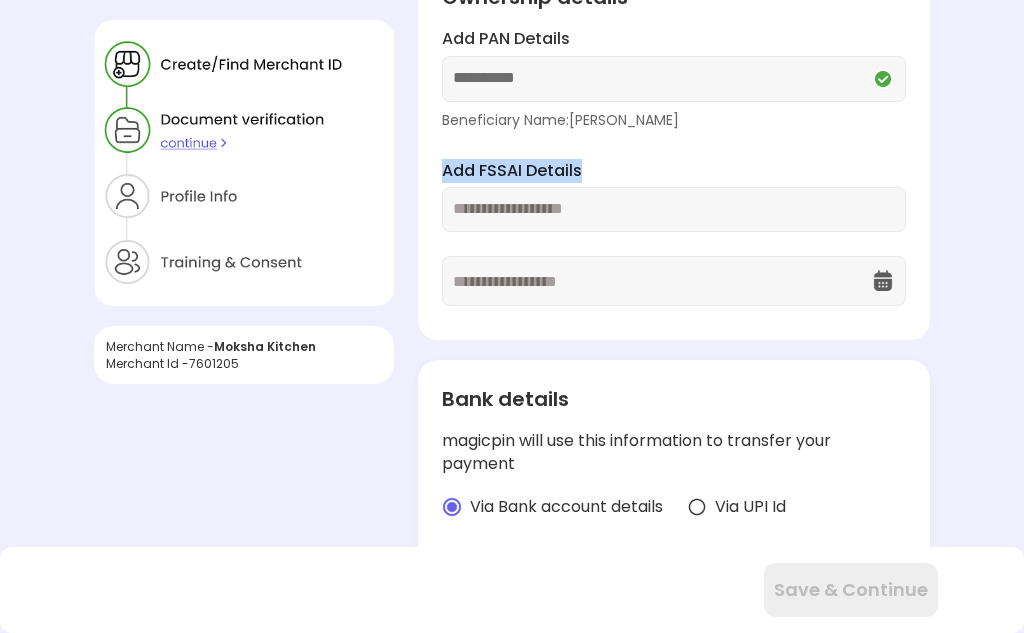 click on "Add FSSAI Details" at bounding box center (674, 171) 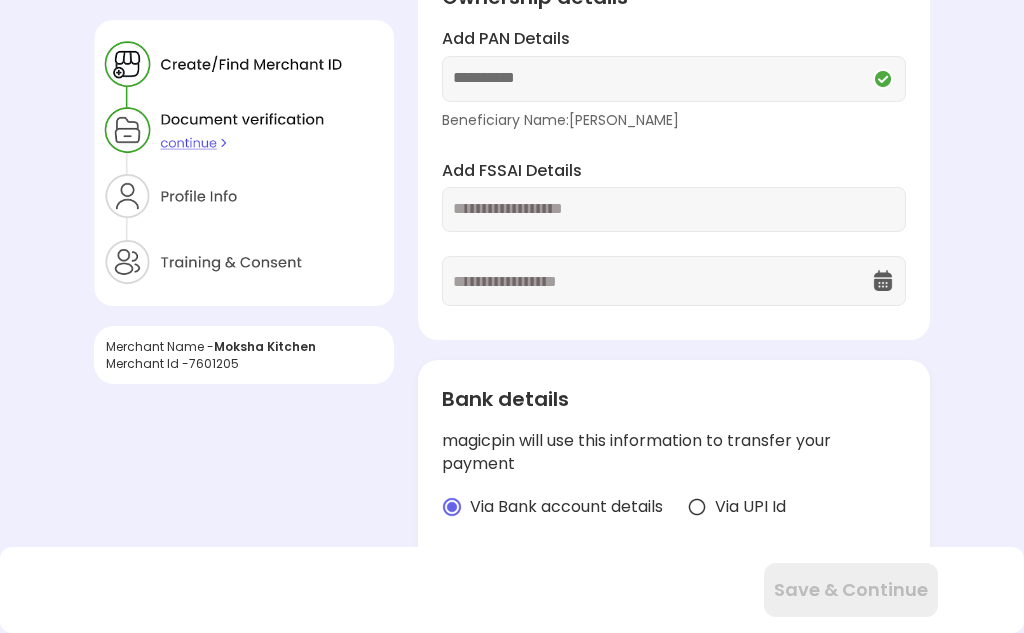 click on "**********" at bounding box center (674, 149) 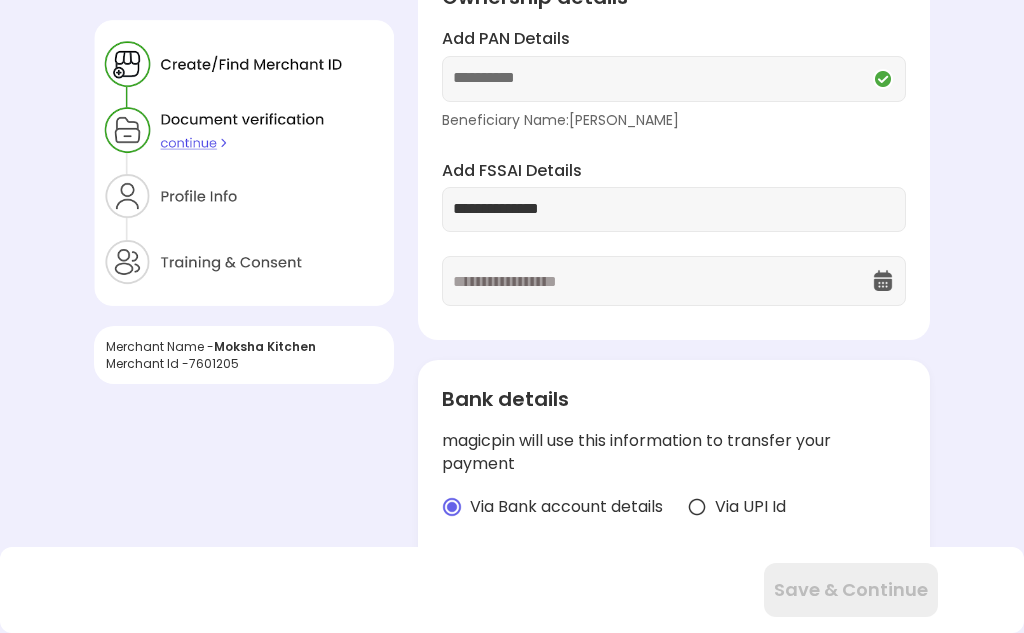type on "**********" 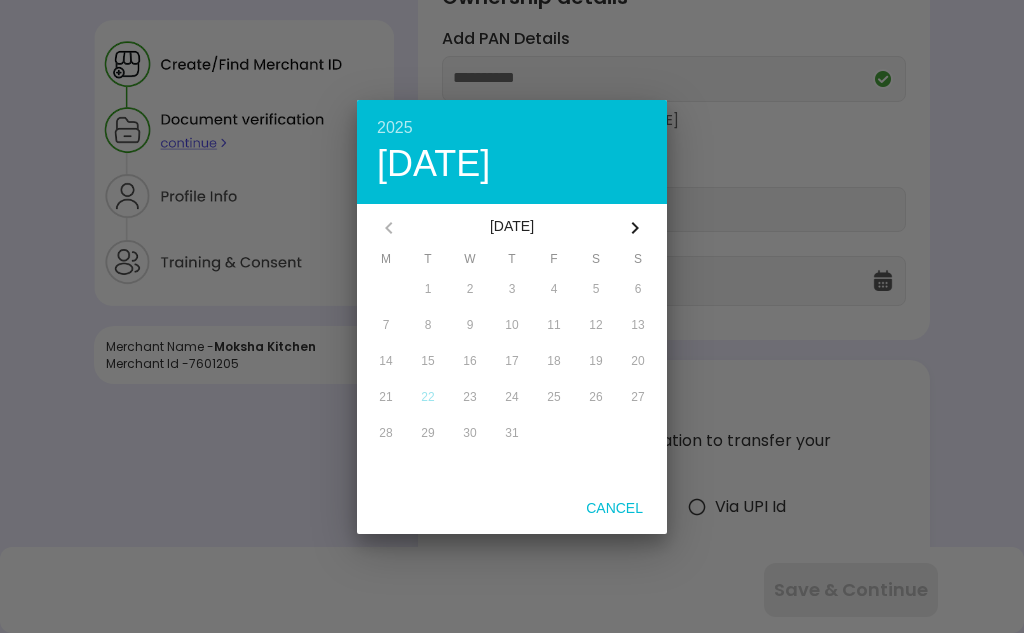 click on "[DATE]" at bounding box center (512, 228) 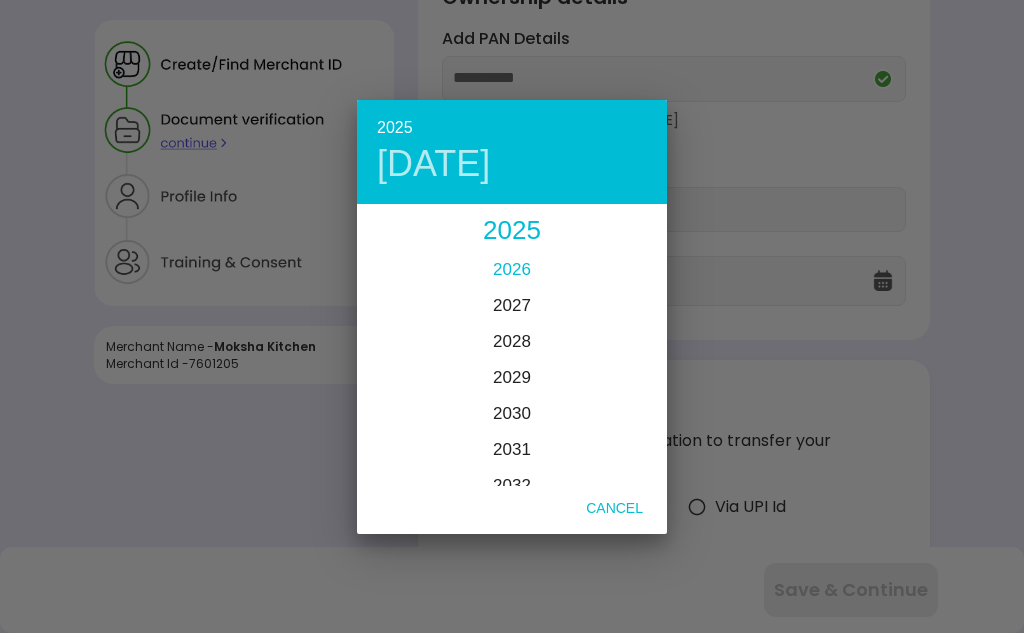 click on "2026" at bounding box center [512, 269] 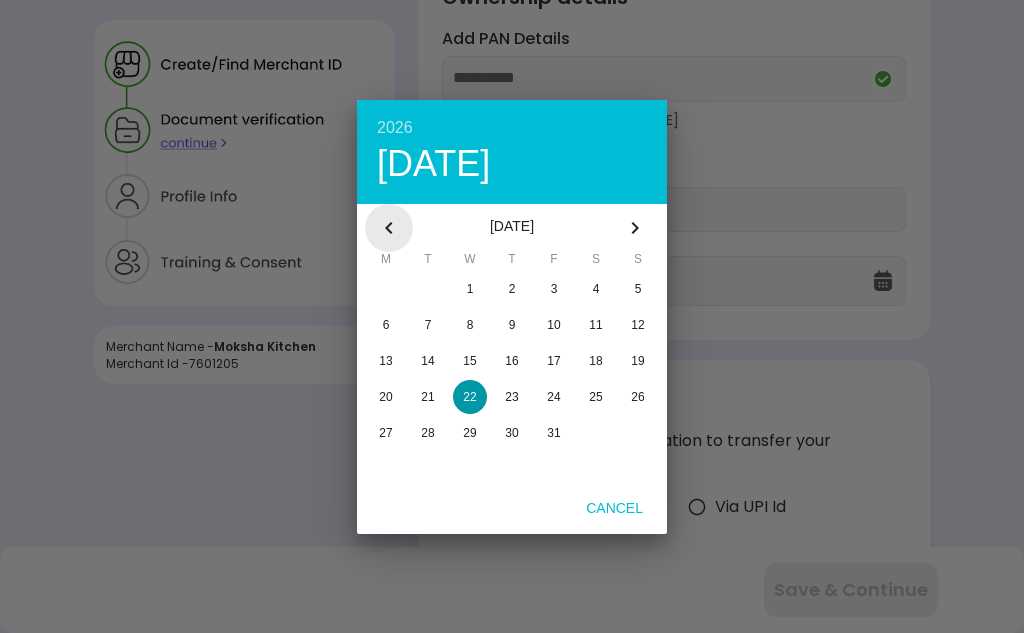 click 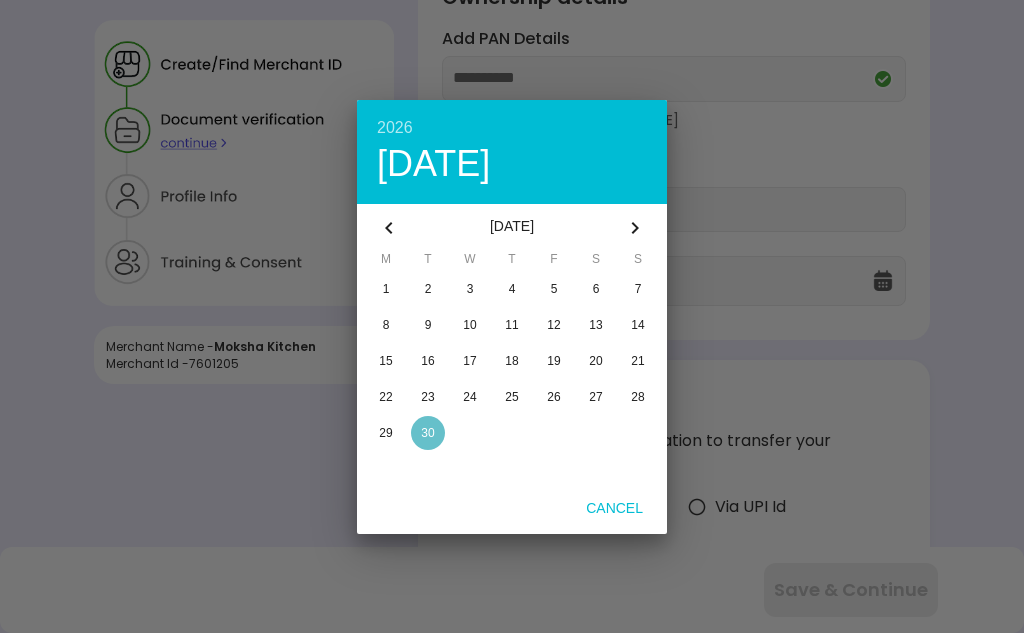 click at bounding box center (428, 433) 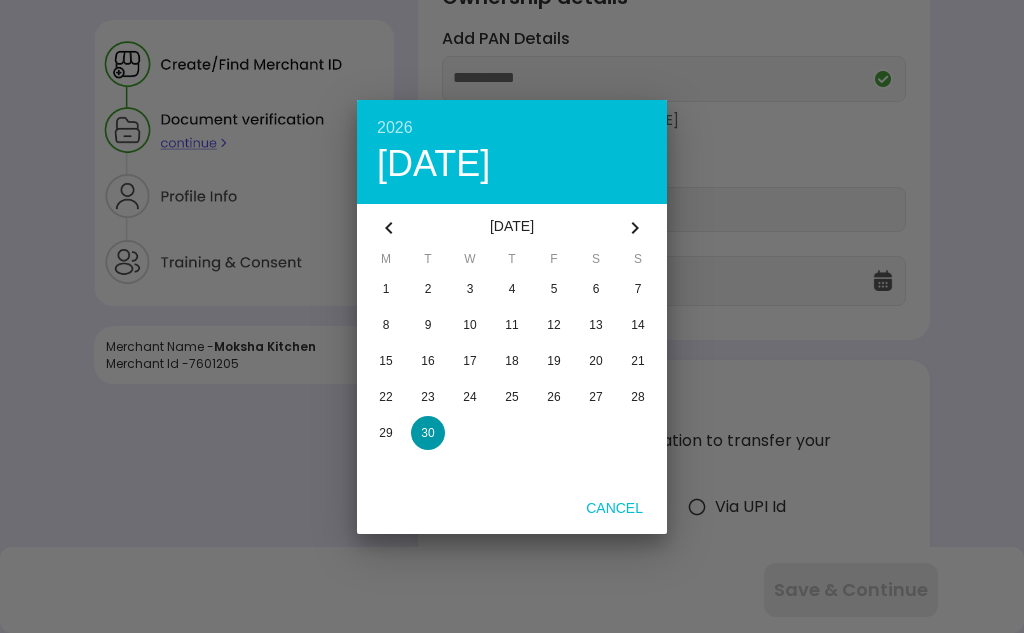 type on "**********" 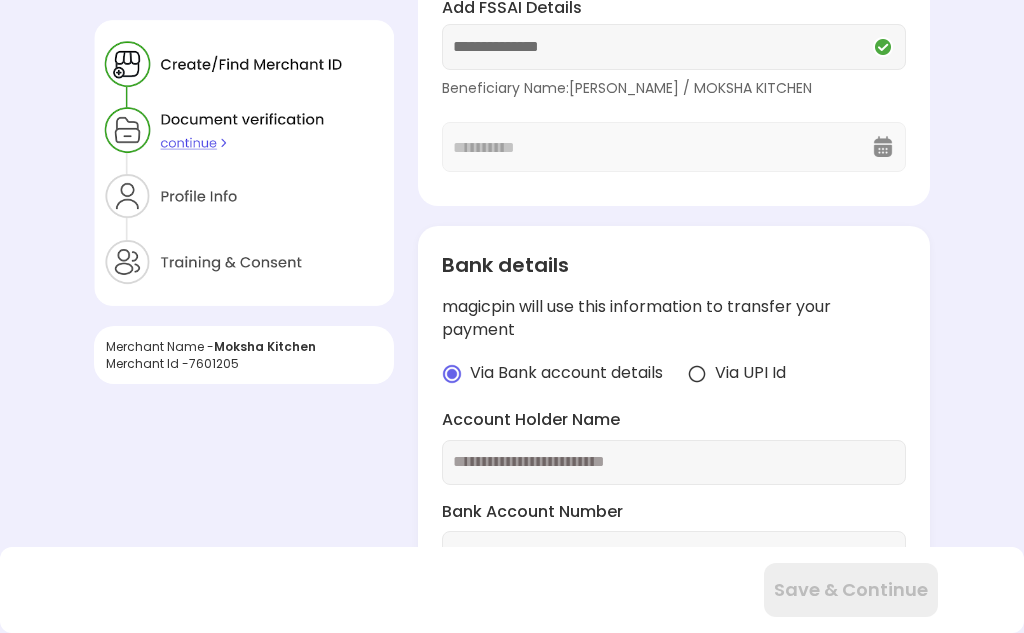 scroll, scrollTop: 300, scrollLeft: 0, axis: vertical 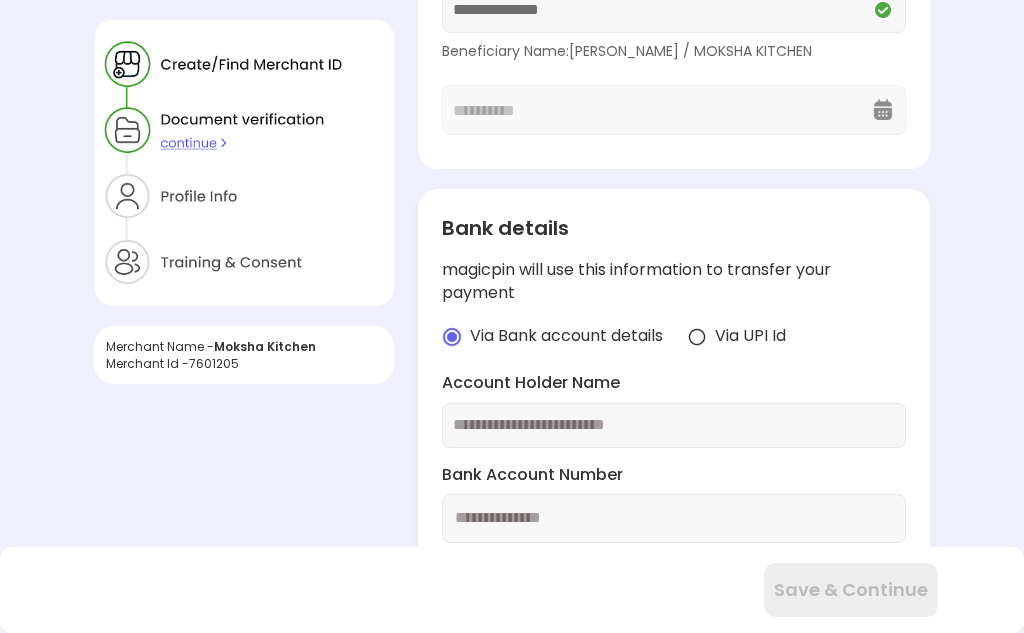 click at bounding box center [674, 425] 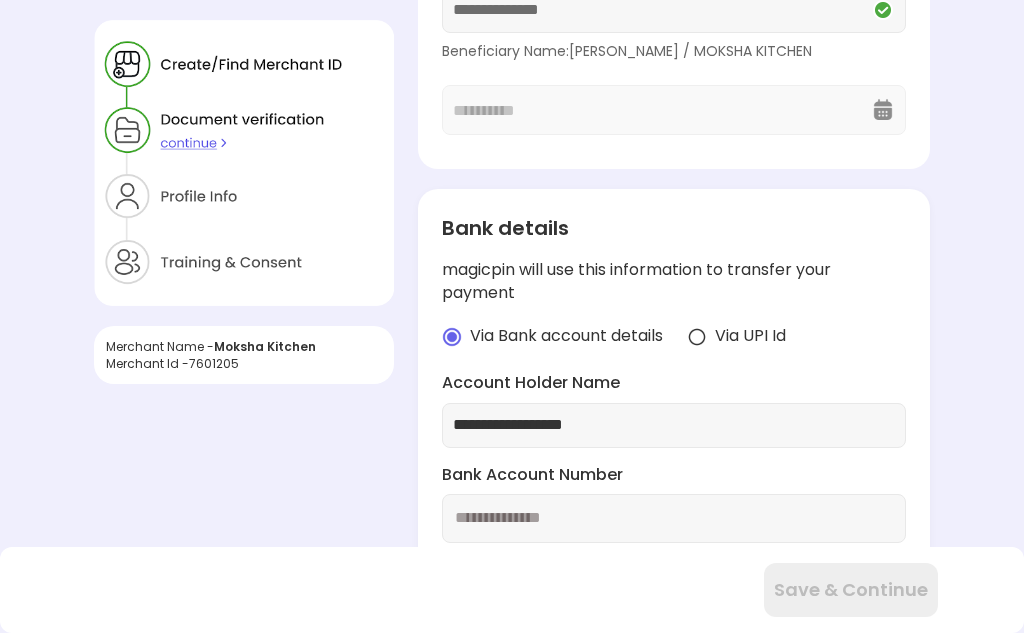 type on "**********" 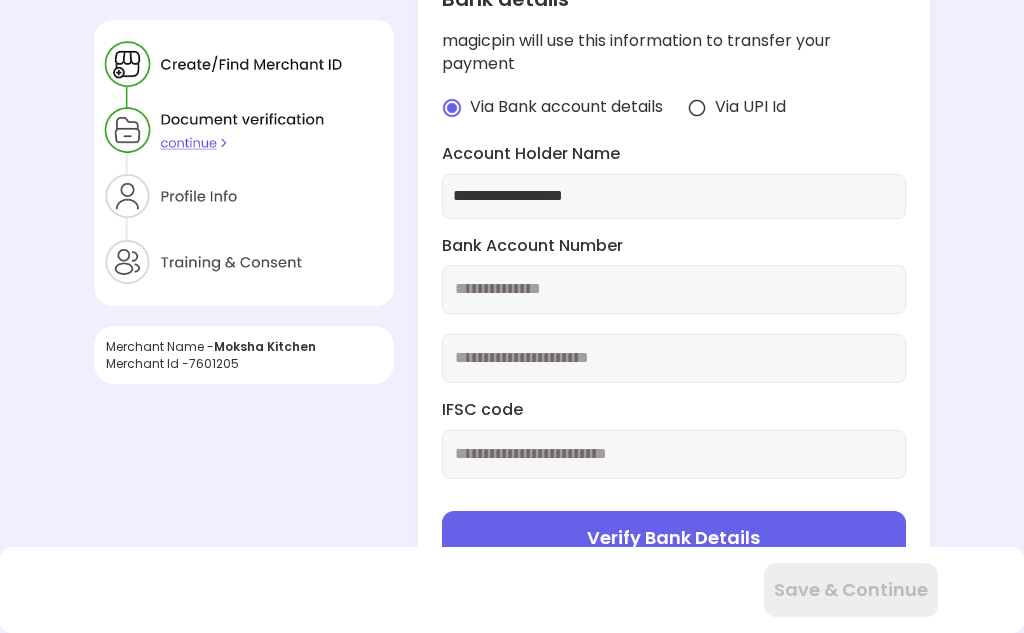 scroll, scrollTop: 600, scrollLeft: 0, axis: vertical 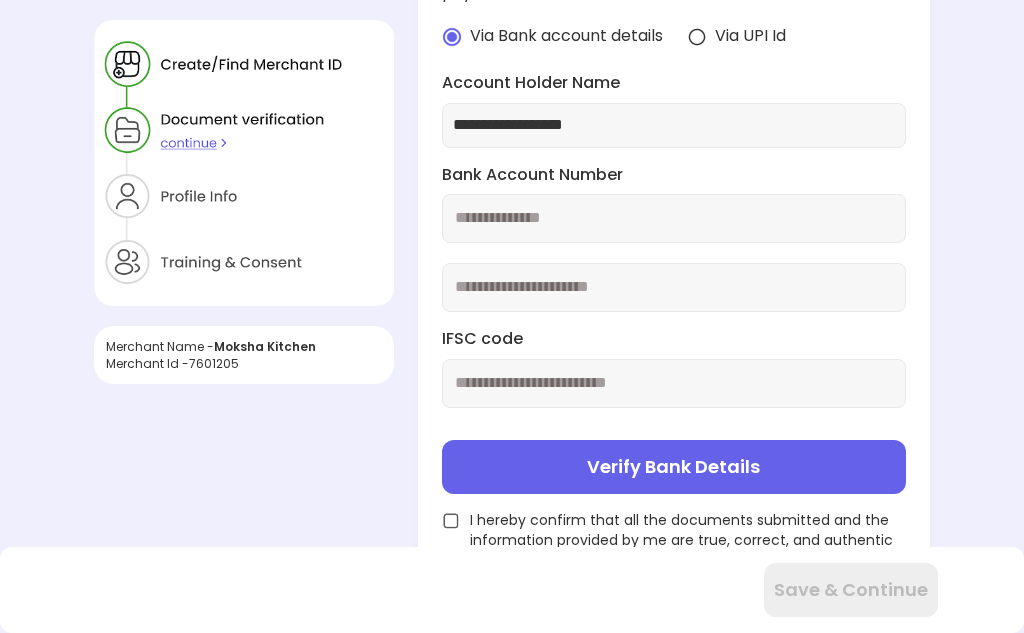 type on "**********" 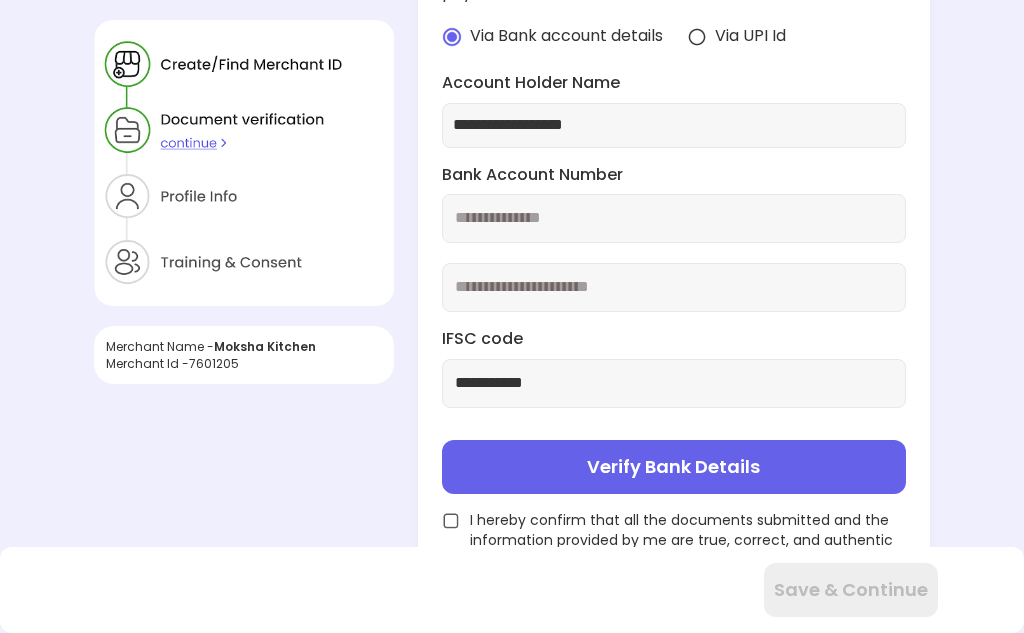 type on "**********" 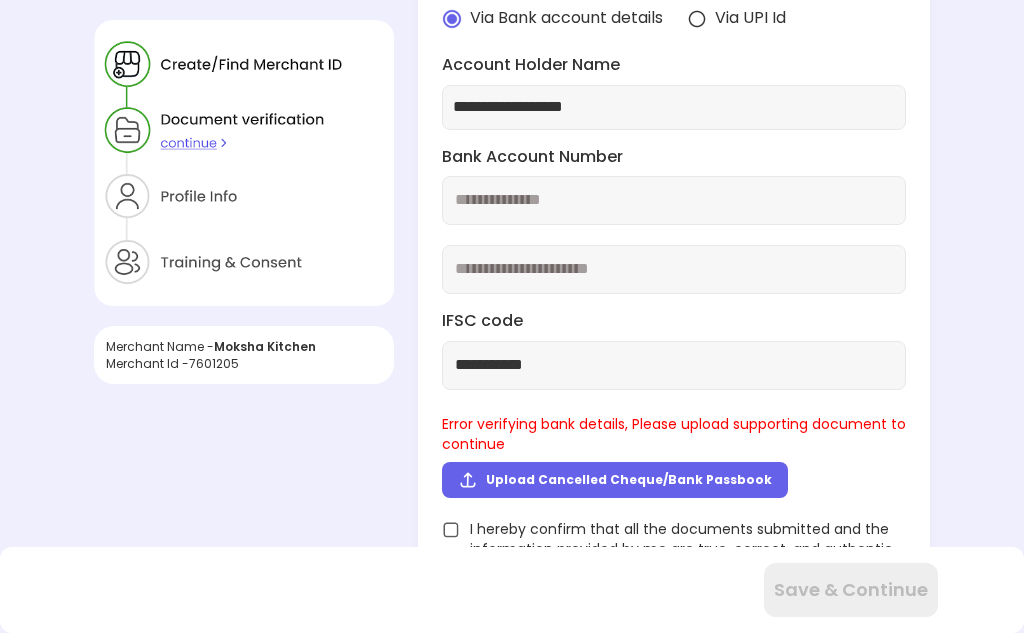 scroll, scrollTop: 572, scrollLeft: 0, axis: vertical 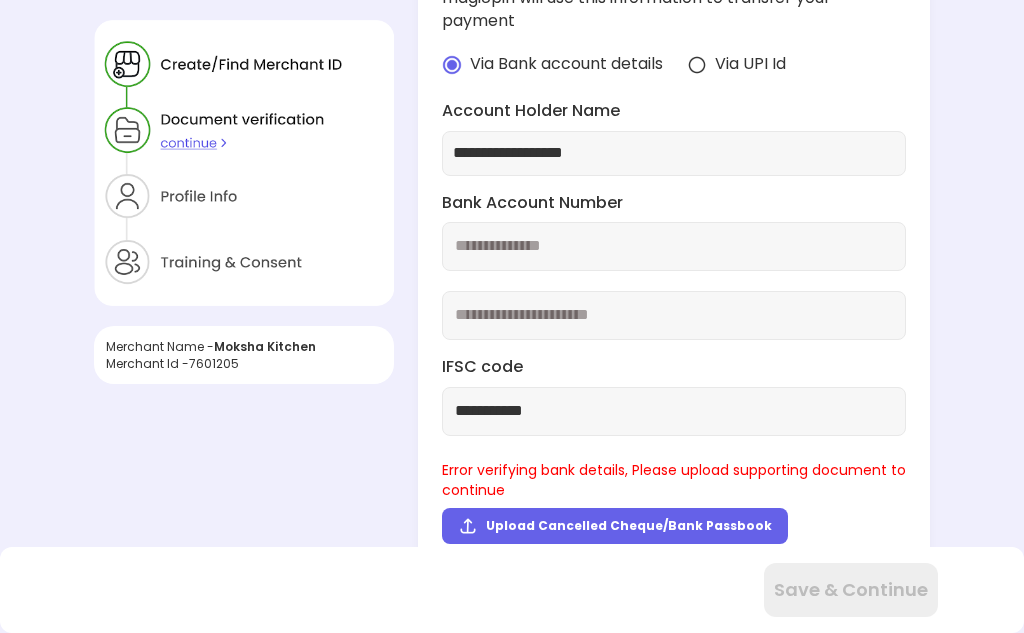 click on "**********" at bounding box center (674, 246) 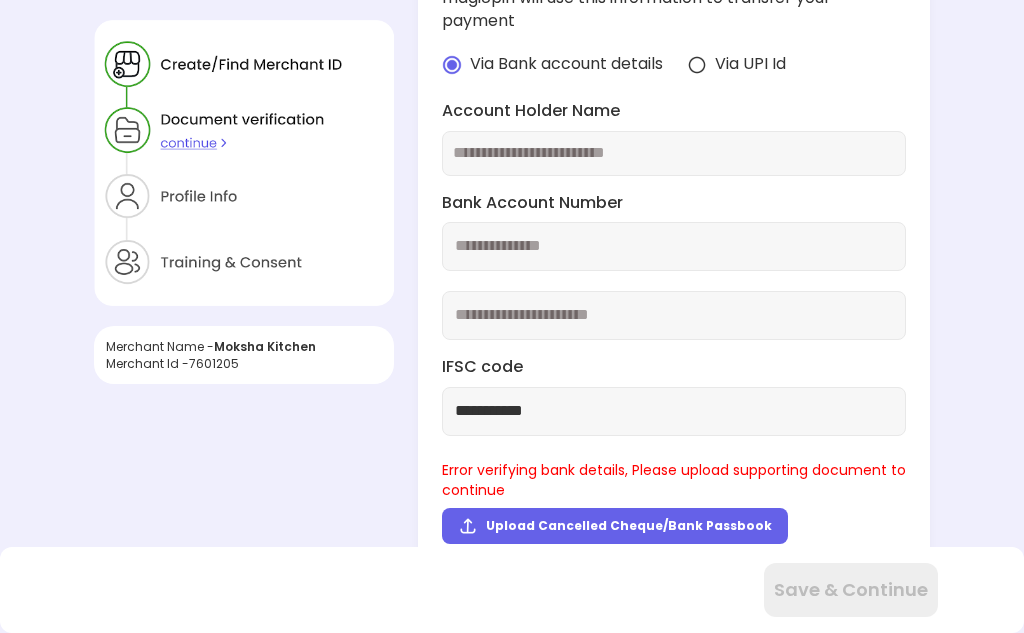 scroll, scrollTop: 460, scrollLeft: 0, axis: vertical 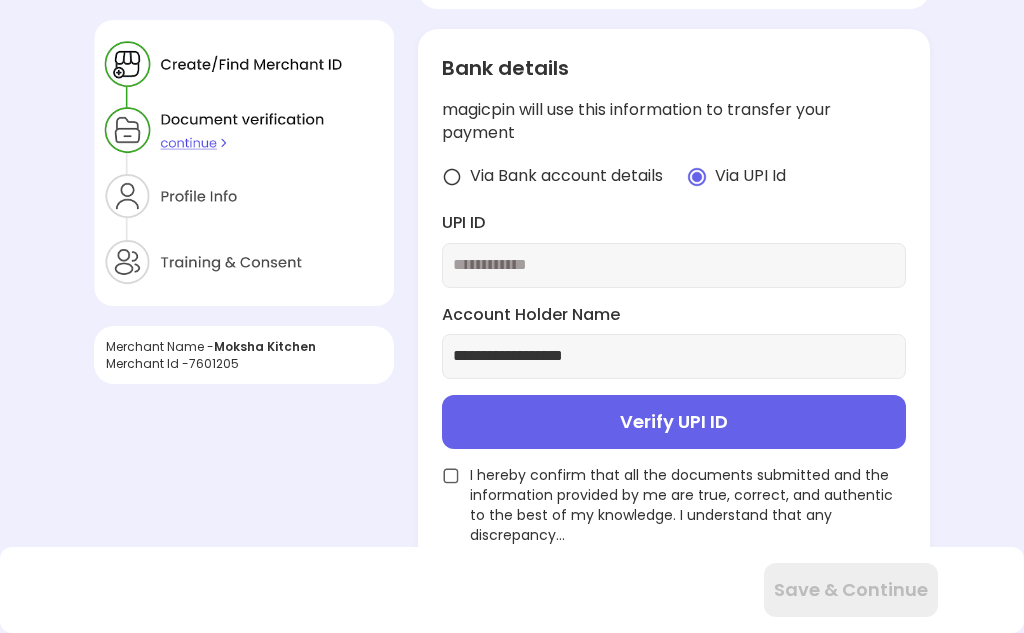click at bounding box center [674, 265] 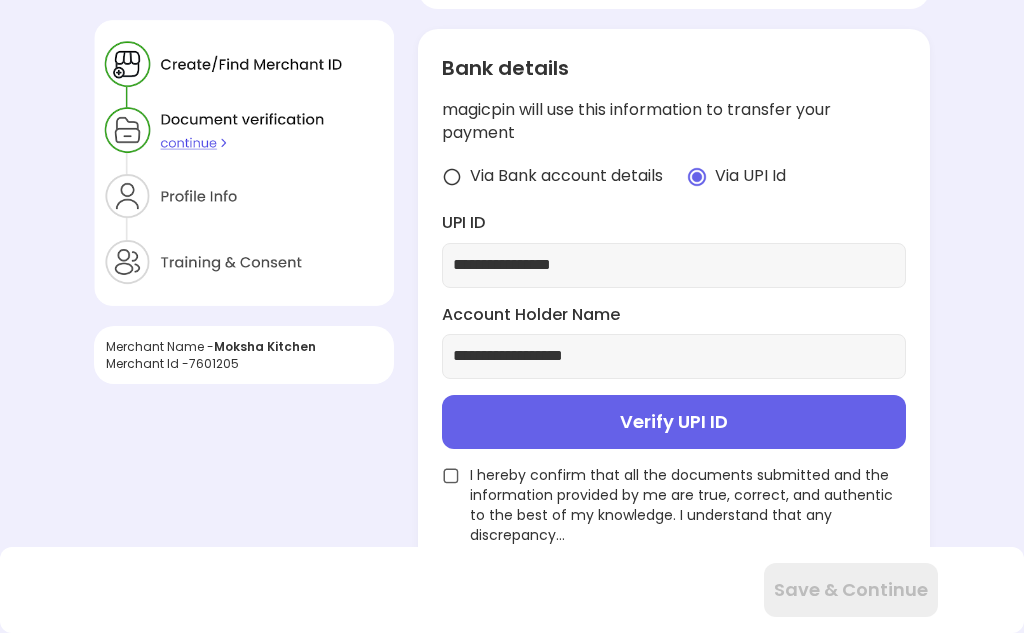 type on "**********" 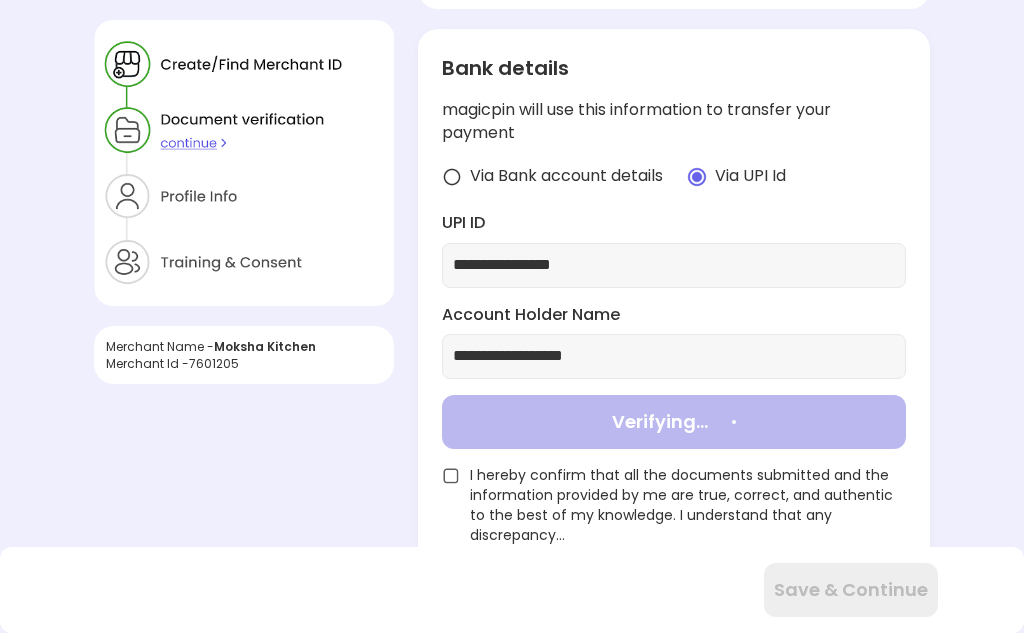 type on "**********" 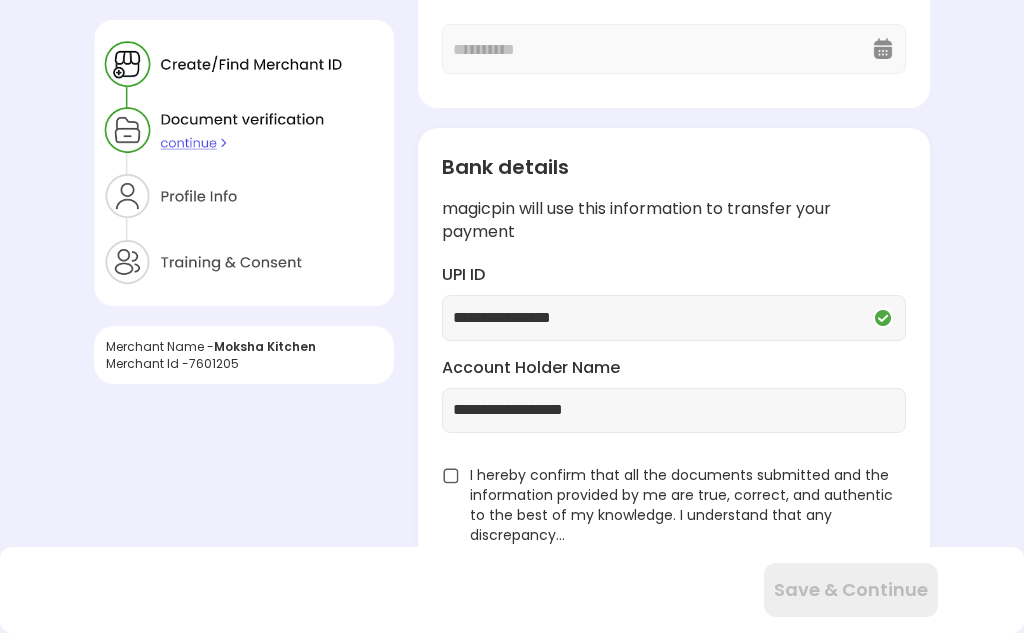 scroll, scrollTop: 361, scrollLeft: 0, axis: vertical 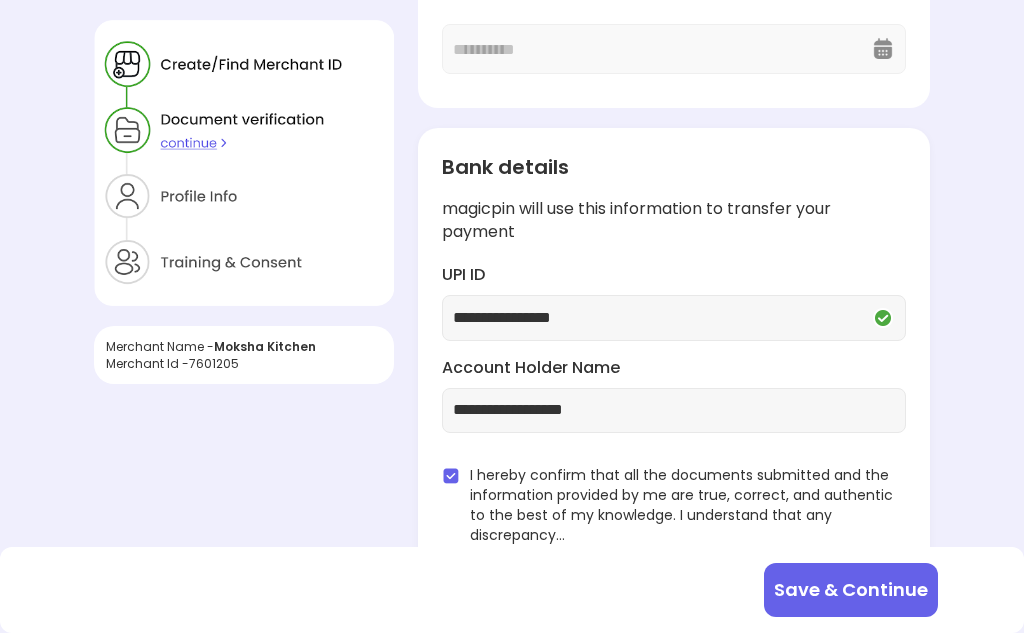 click on "Save & Continue" at bounding box center (851, 590) 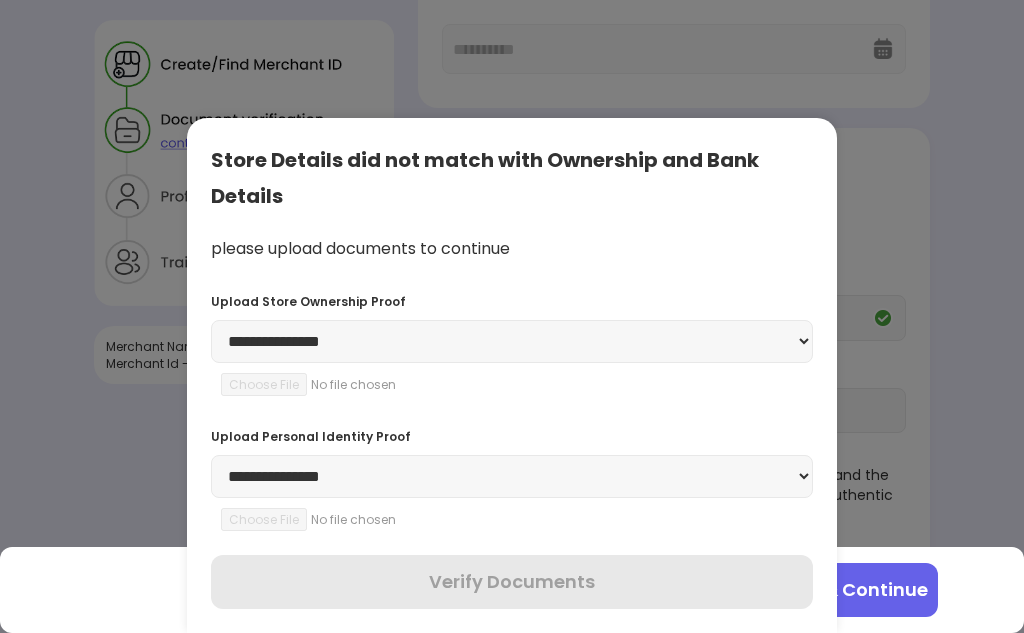 click on "**********" at bounding box center [512, 341] 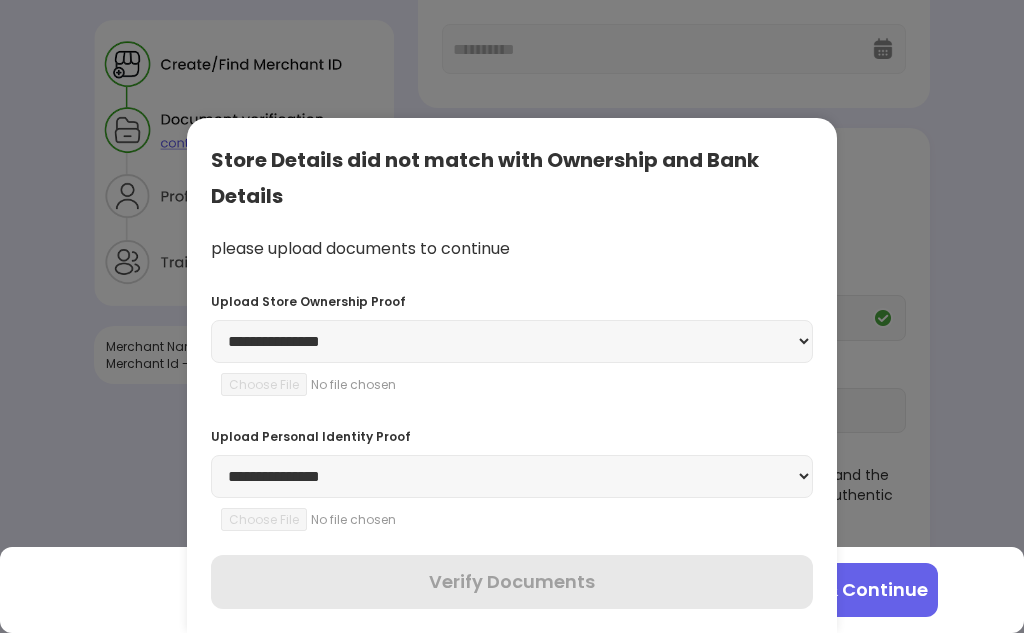 select on "**********" 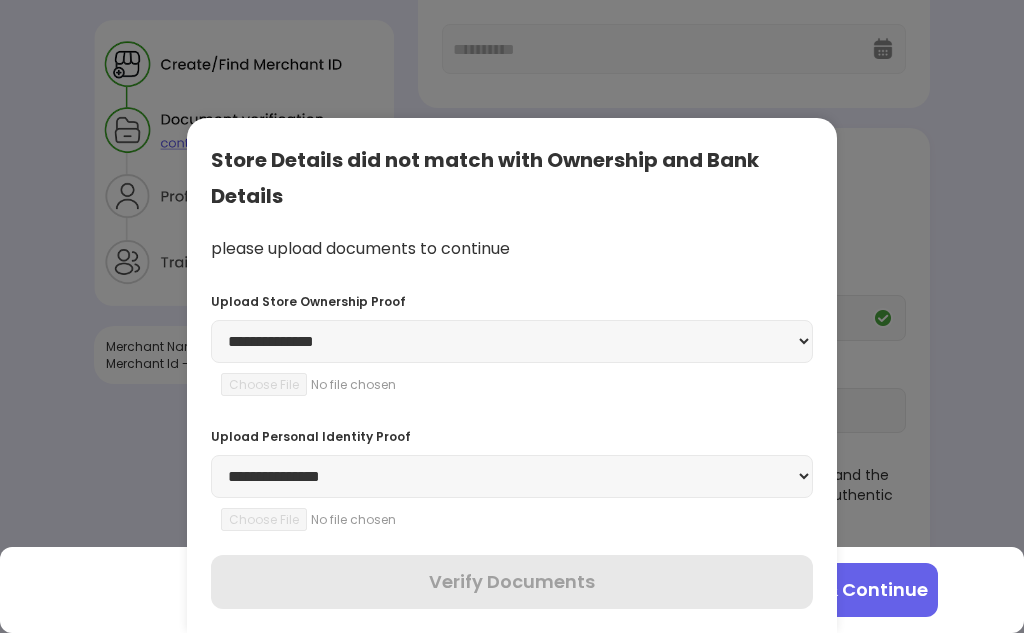 click on "**********" at bounding box center [512, 341] 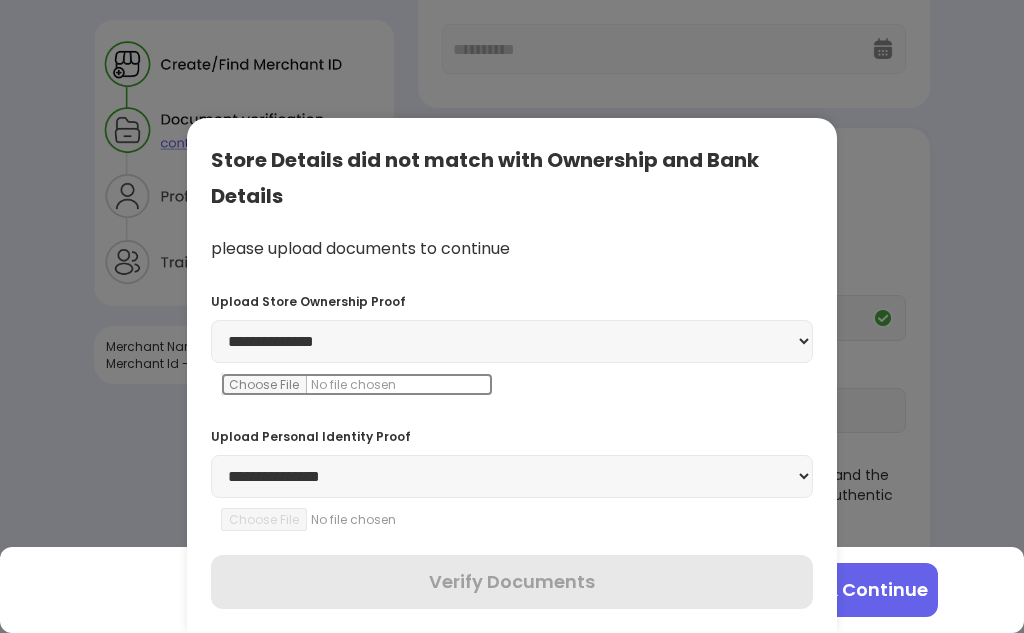 click at bounding box center [357, 384] 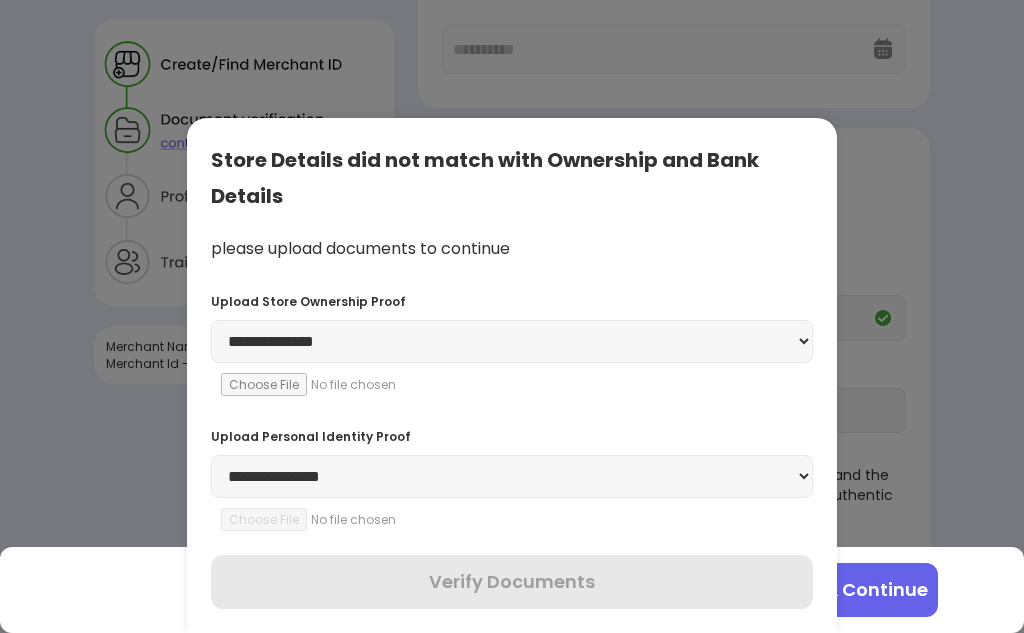 click on "**********" at bounding box center [512, 476] 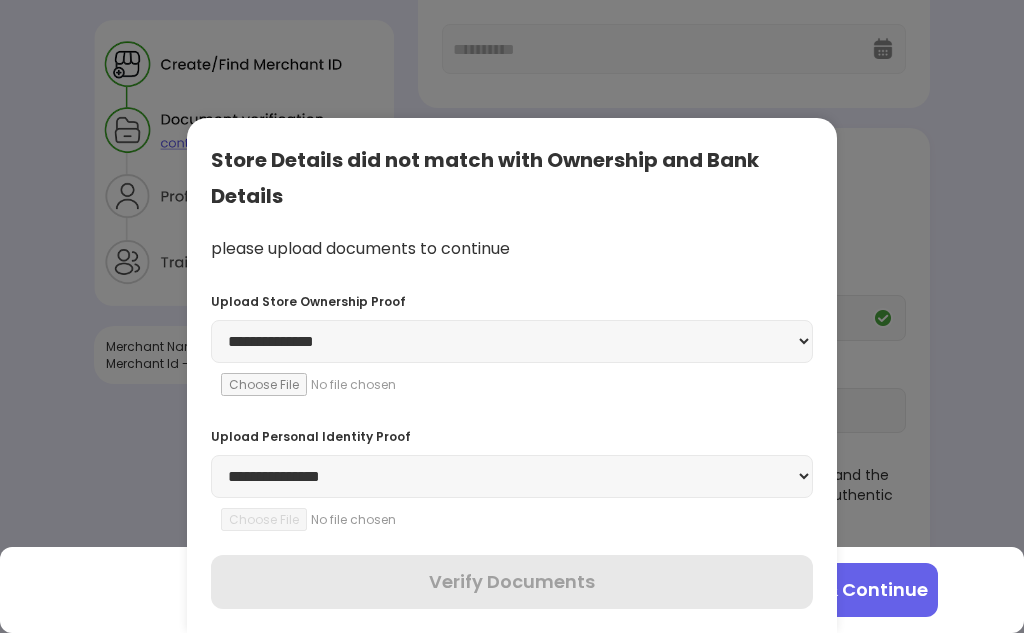 select on "******" 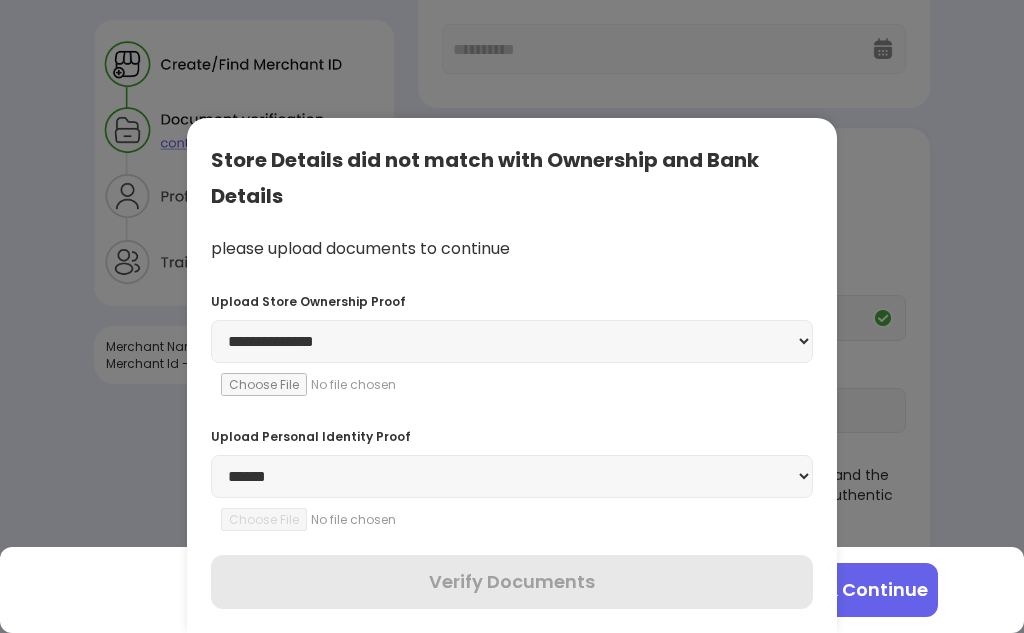 click on "**********" at bounding box center (512, 476) 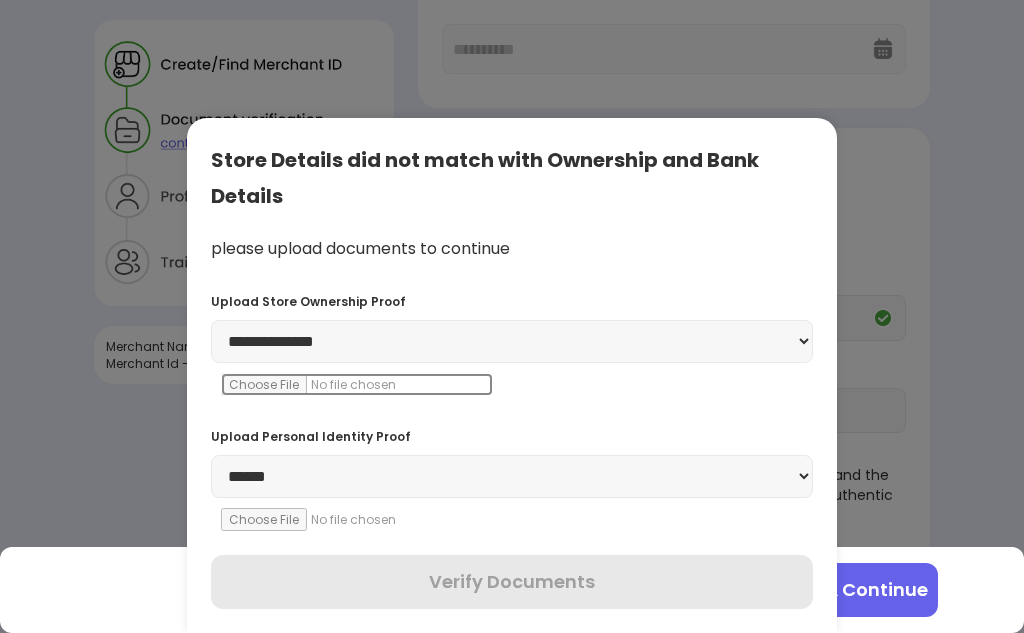 click at bounding box center (357, 384) 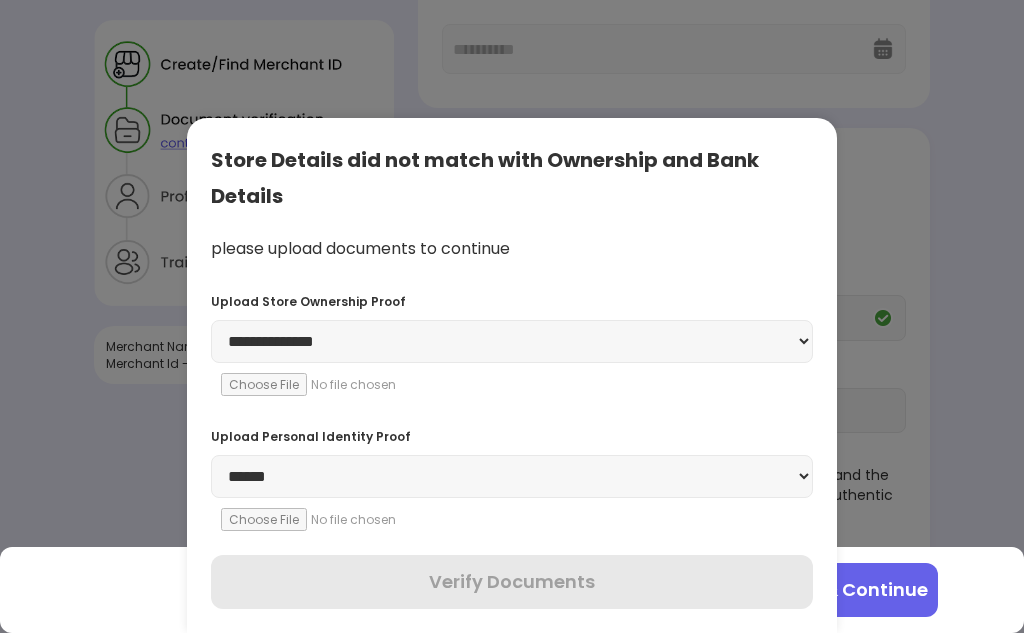 click at bounding box center (512, 316) 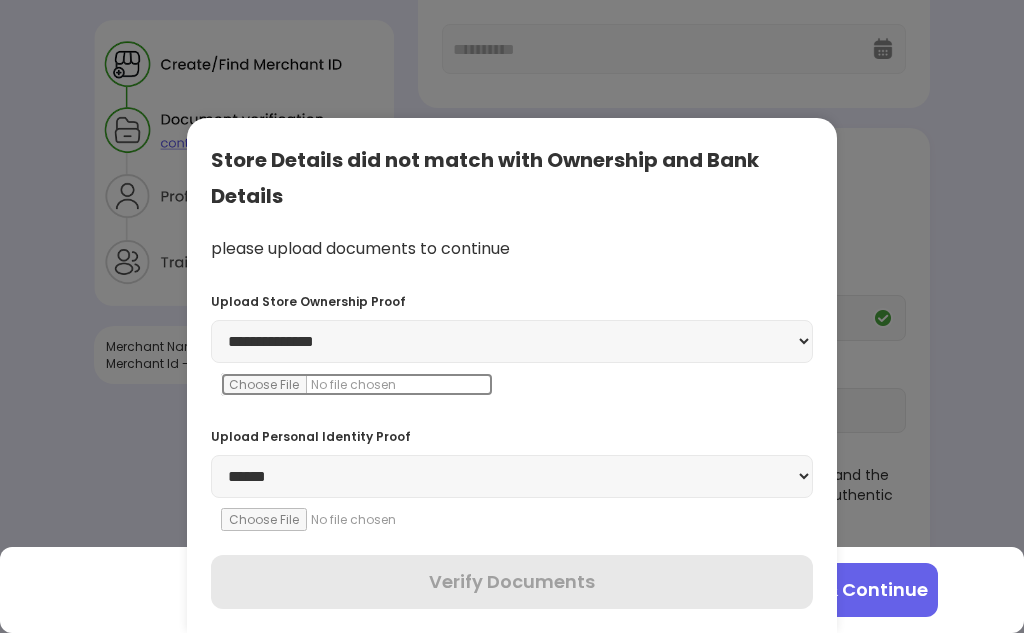 click at bounding box center (357, 384) 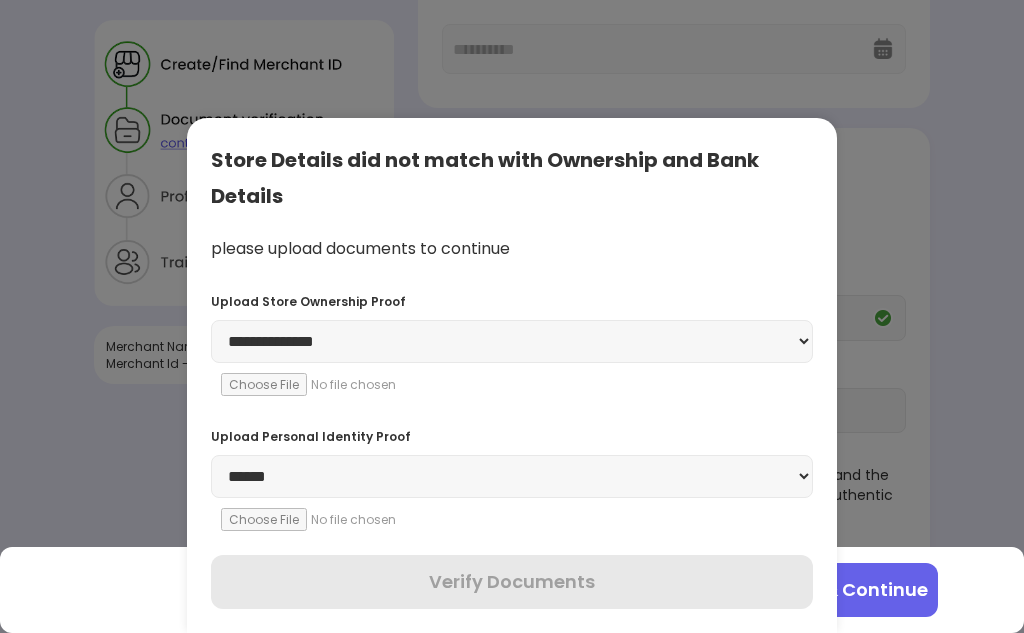 click on "**********" at bounding box center (512, 476) 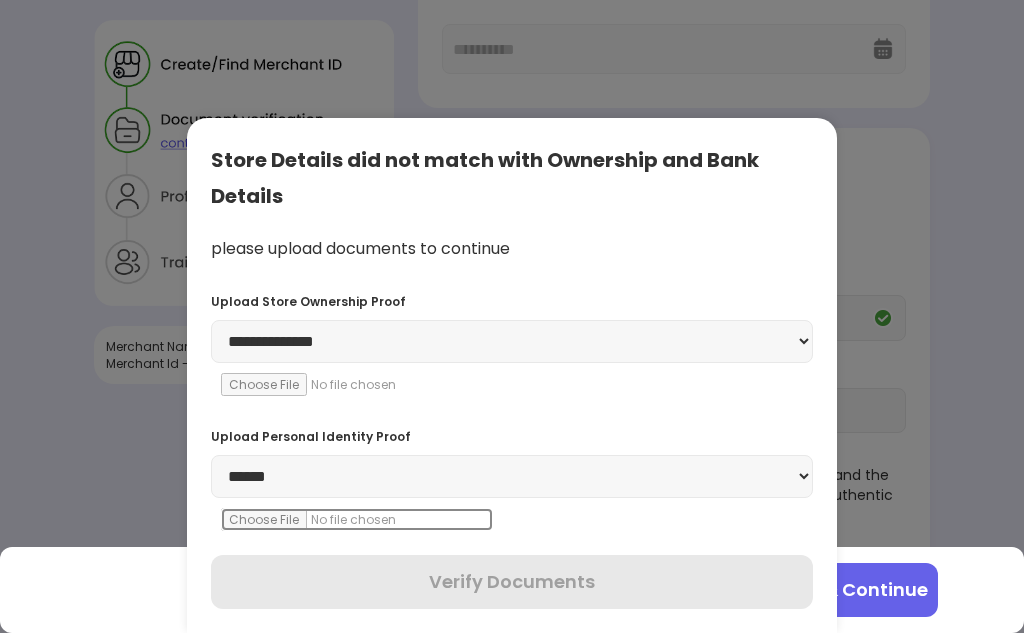 click at bounding box center (357, 519) 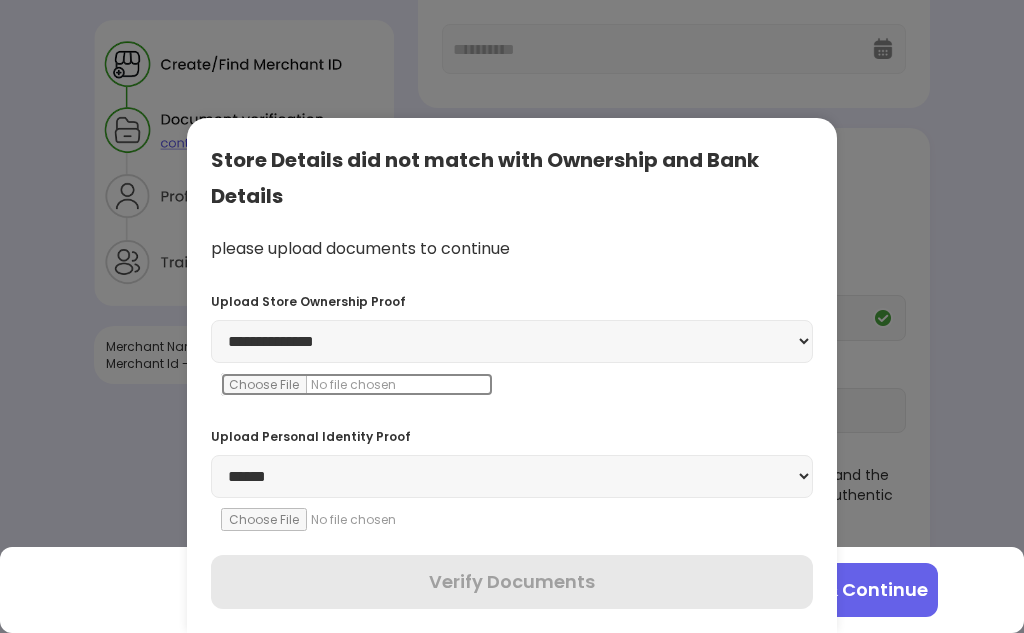 click at bounding box center (357, 384) 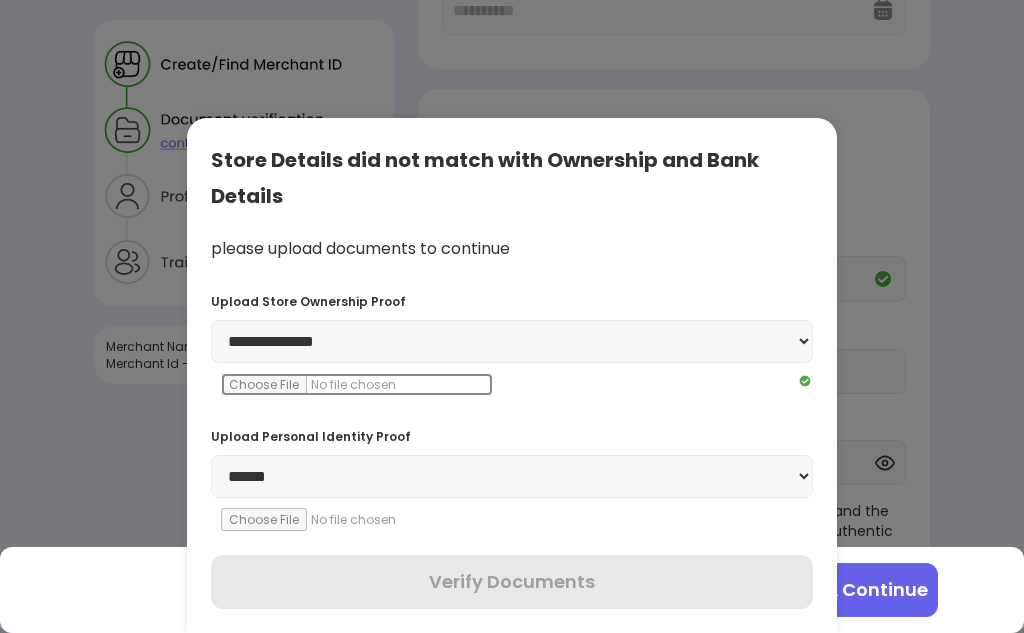 scroll, scrollTop: 436, scrollLeft: 0, axis: vertical 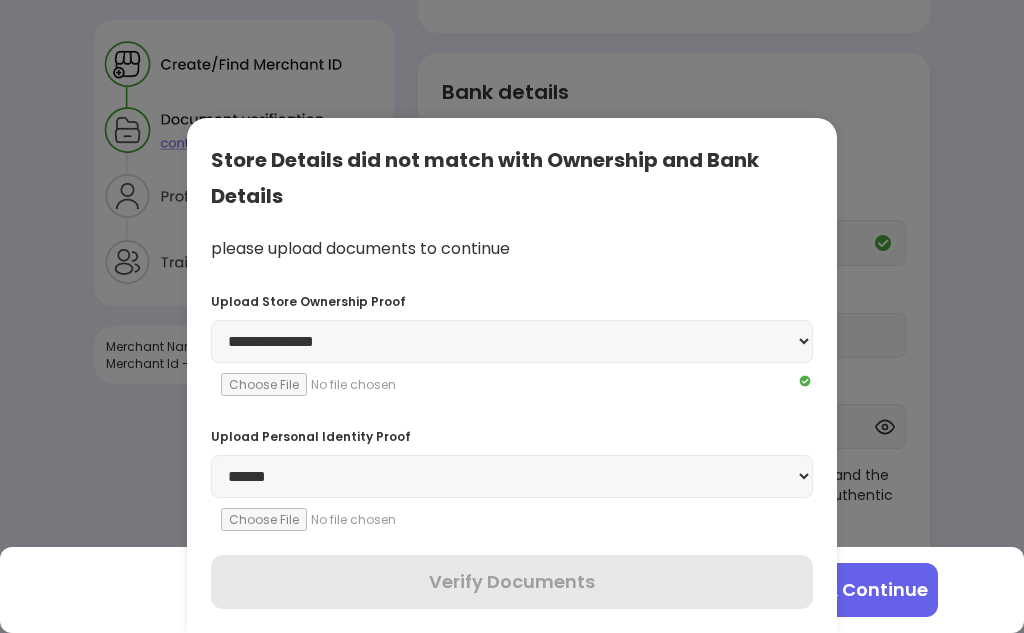 click on "**********" at bounding box center (512, 476) 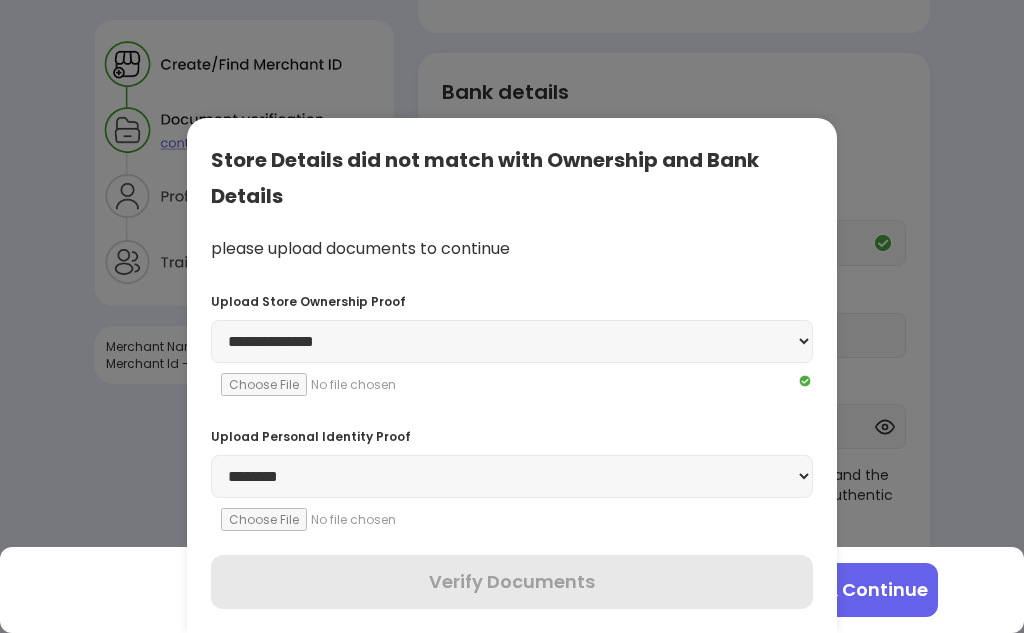 click on "**********" at bounding box center (512, 476) 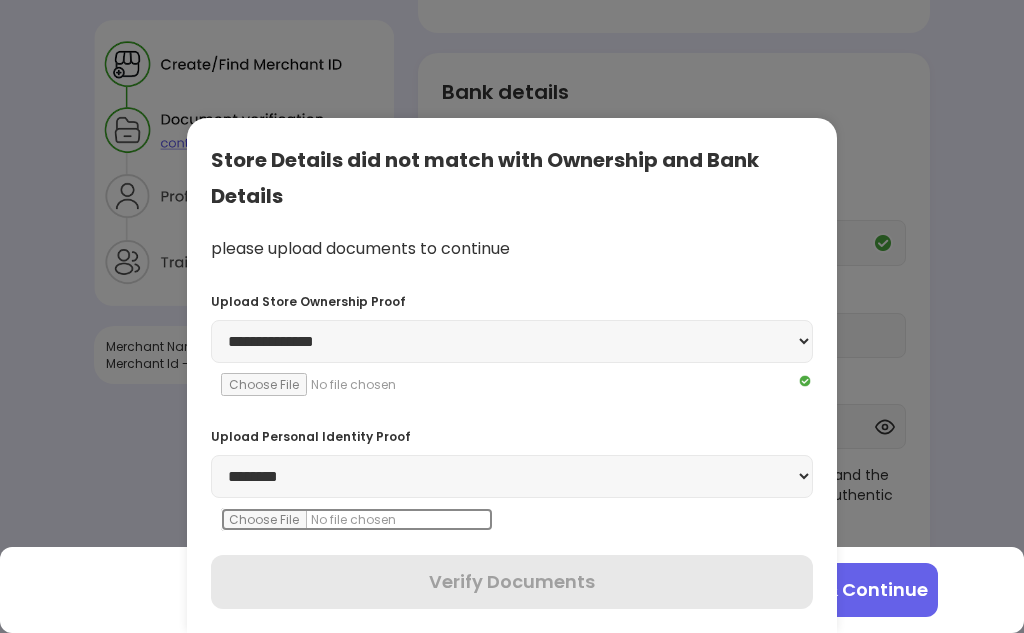 click at bounding box center [357, 519] 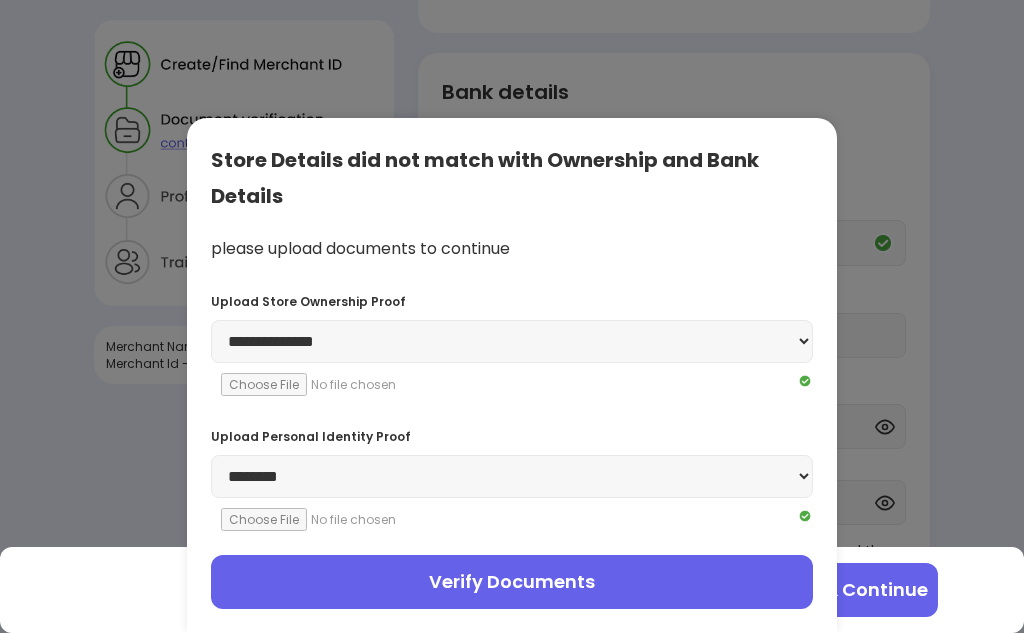 click on "Verify Documents" at bounding box center (512, 582) 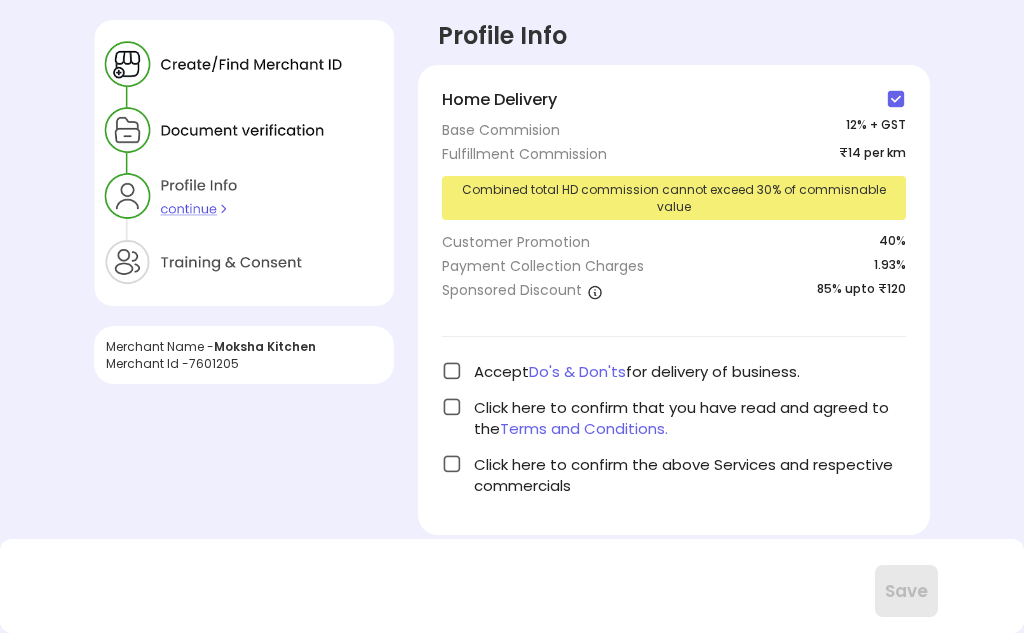 scroll, scrollTop: 0, scrollLeft: 0, axis: both 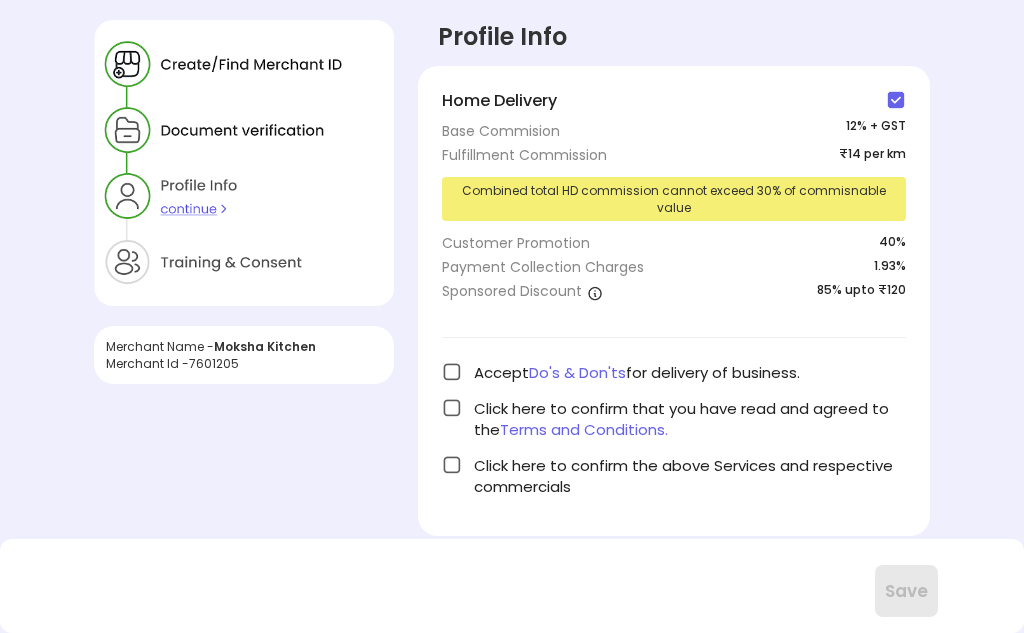 click at bounding box center (452, 372) 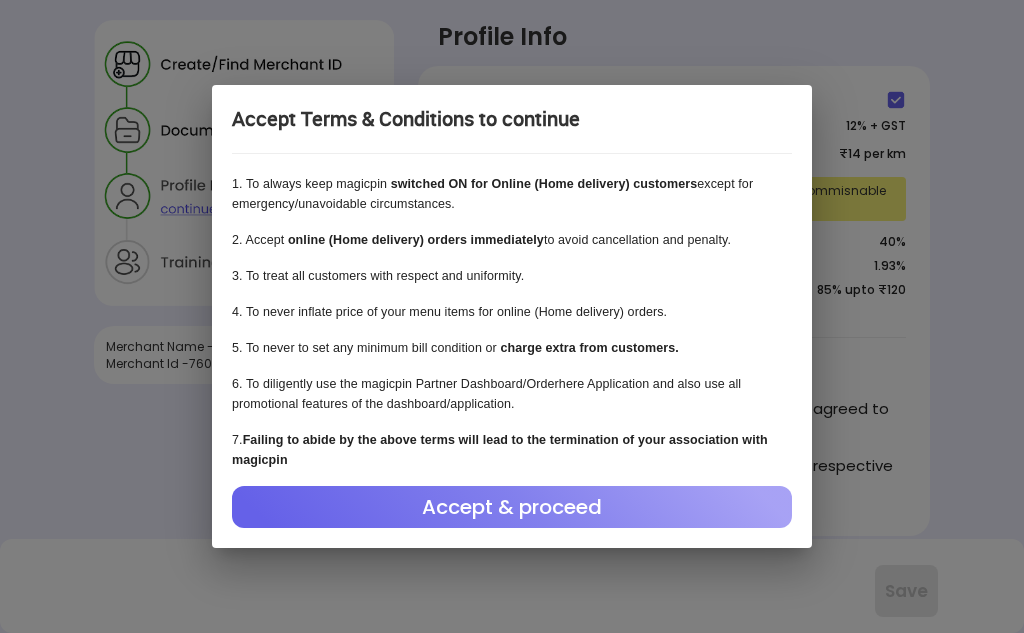 click on "Accept & proceed" at bounding box center [512, 507] 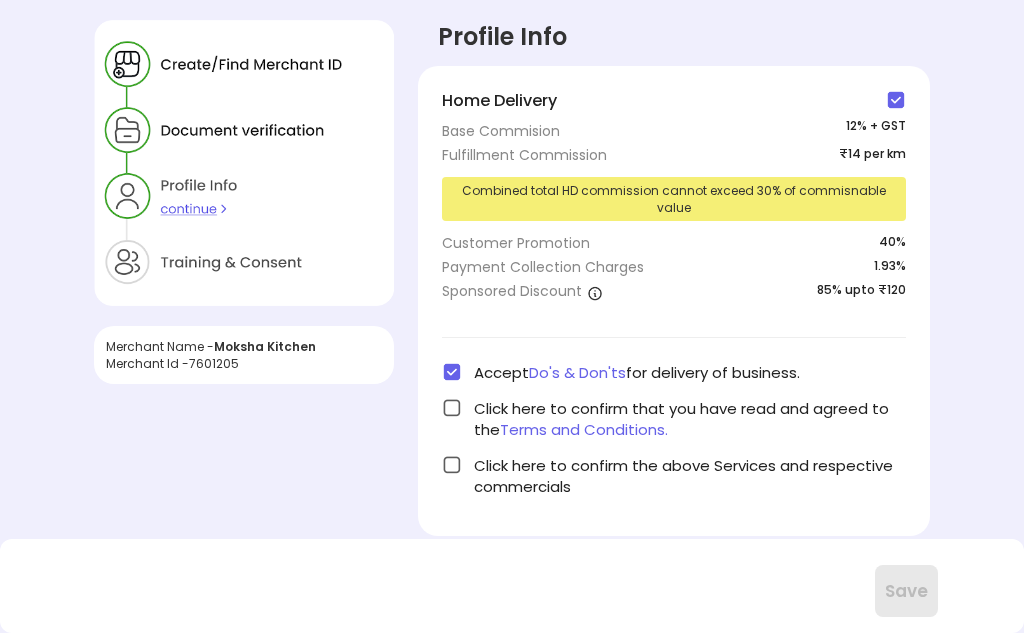 click at bounding box center (452, 408) 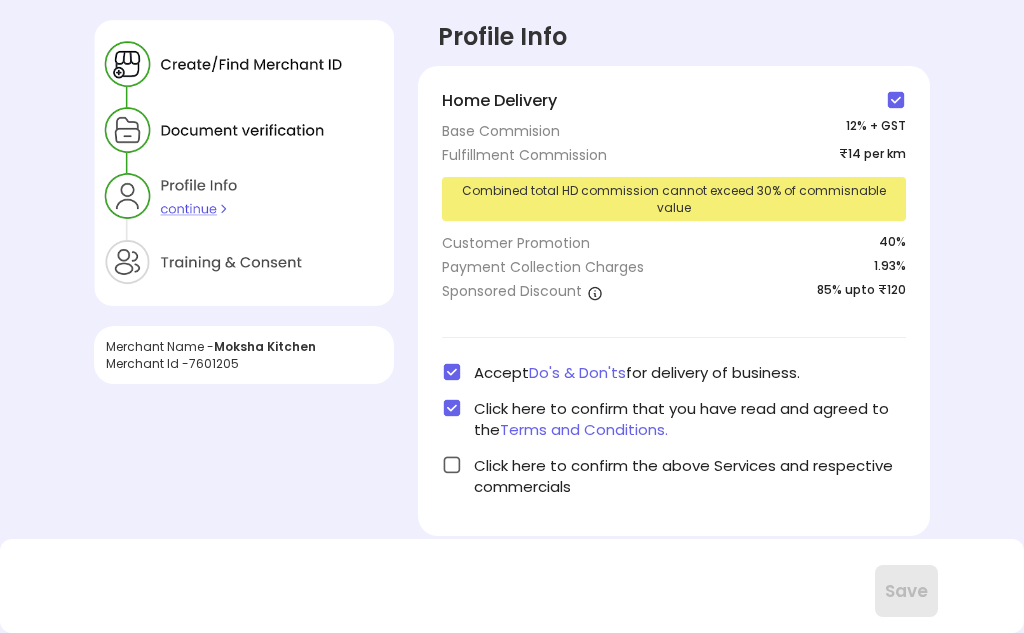 click at bounding box center [452, 465] 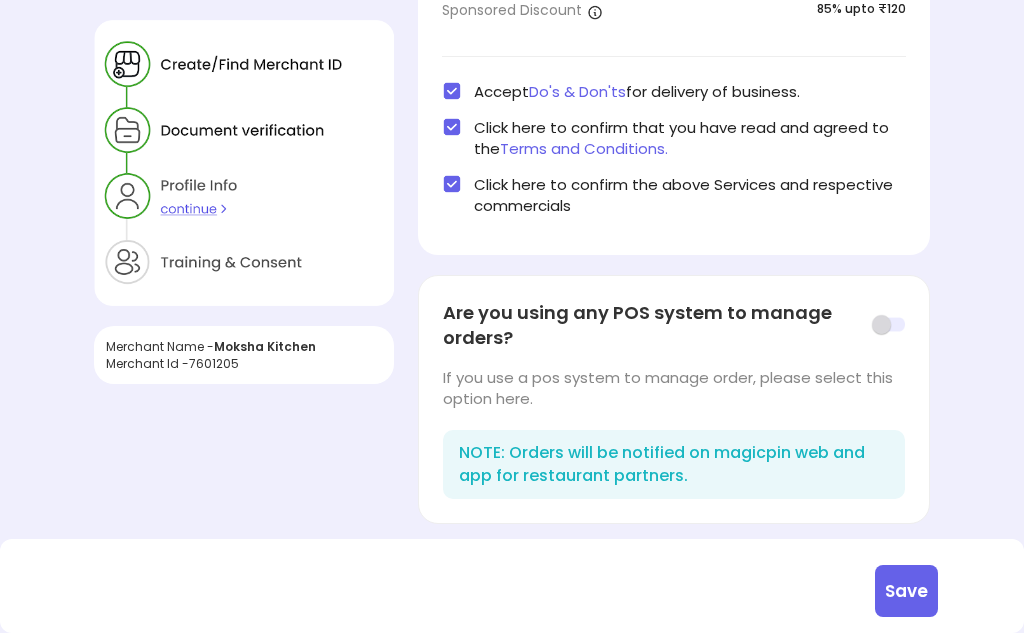 scroll, scrollTop: 282, scrollLeft: 0, axis: vertical 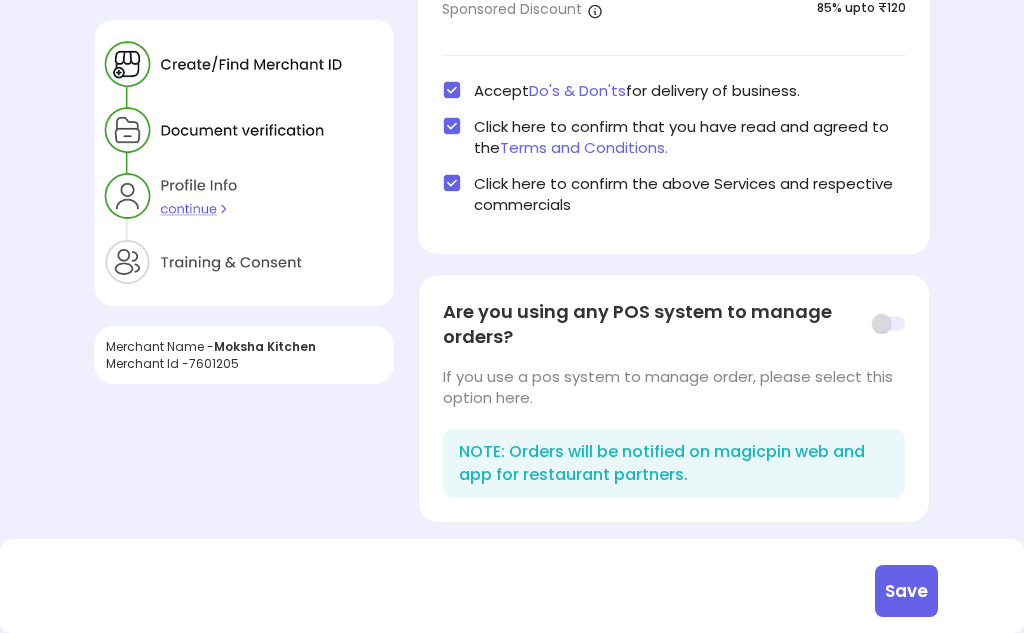 click at bounding box center (888, 324) 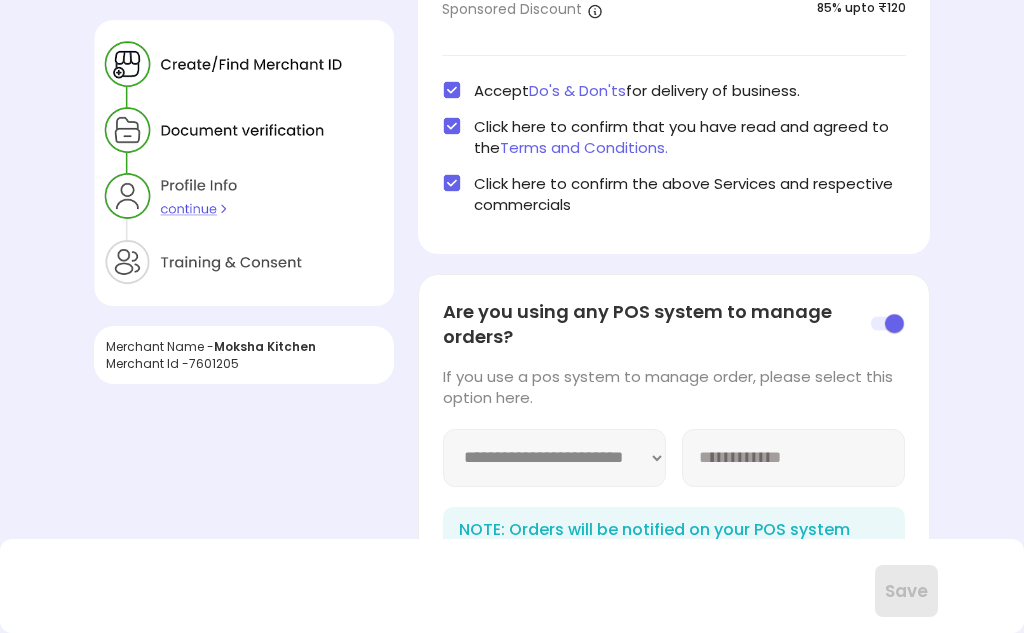 scroll, scrollTop: 265, scrollLeft: 0, axis: vertical 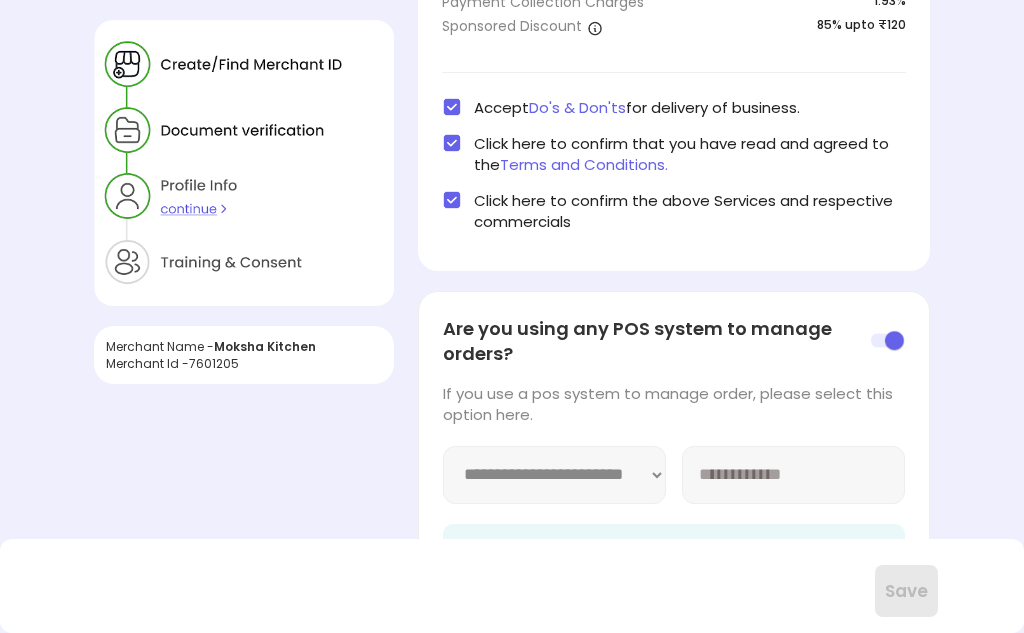 click on "**********" at bounding box center (554, 475) 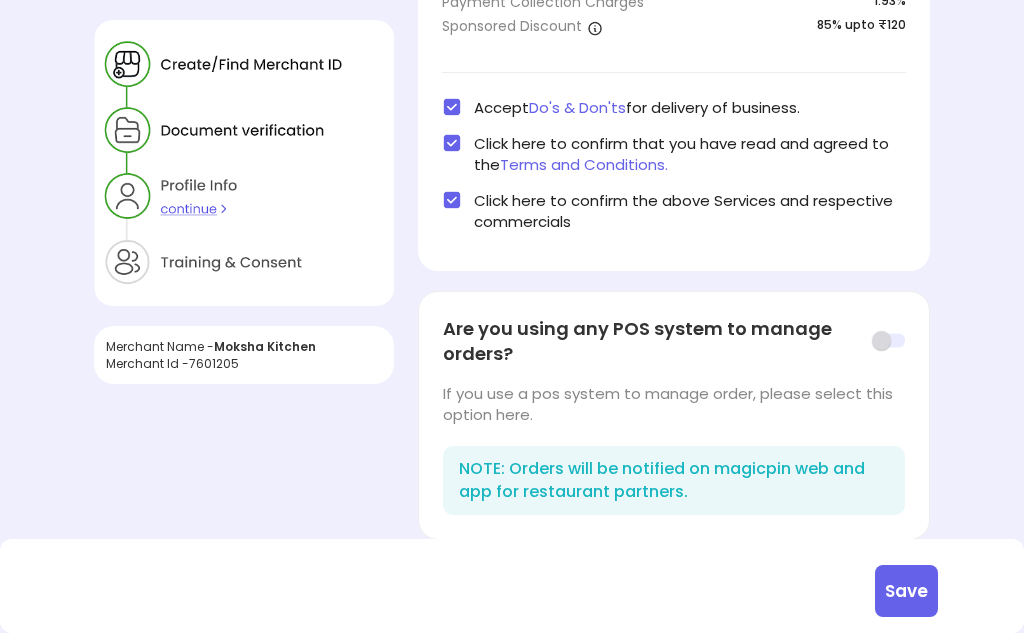 scroll, scrollTop: 282, scrollLeft: 0, axis: vertical 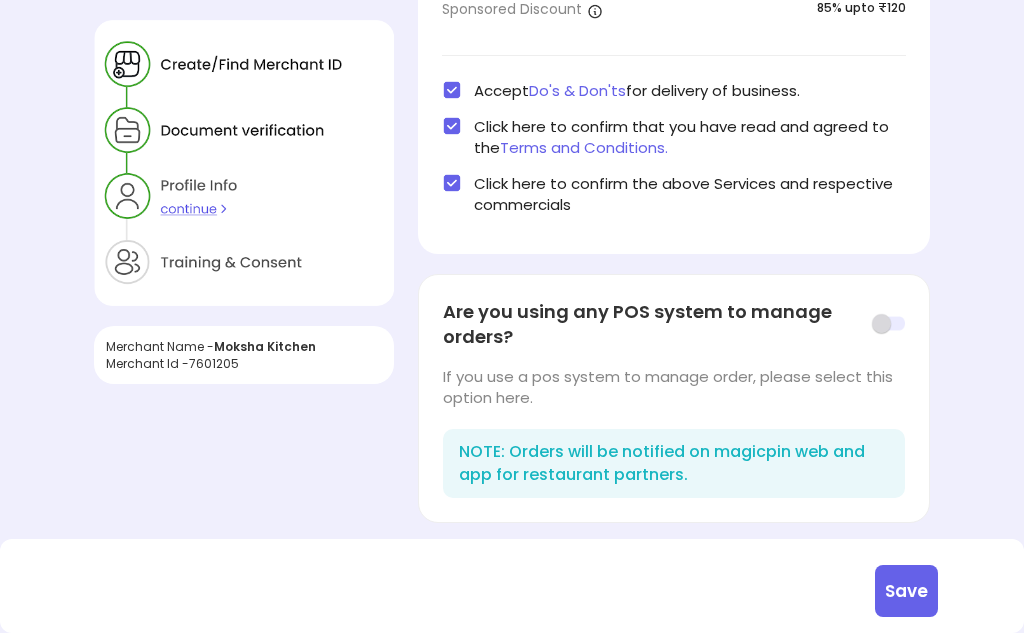 click on "Save" at bounding box center [906, 591] 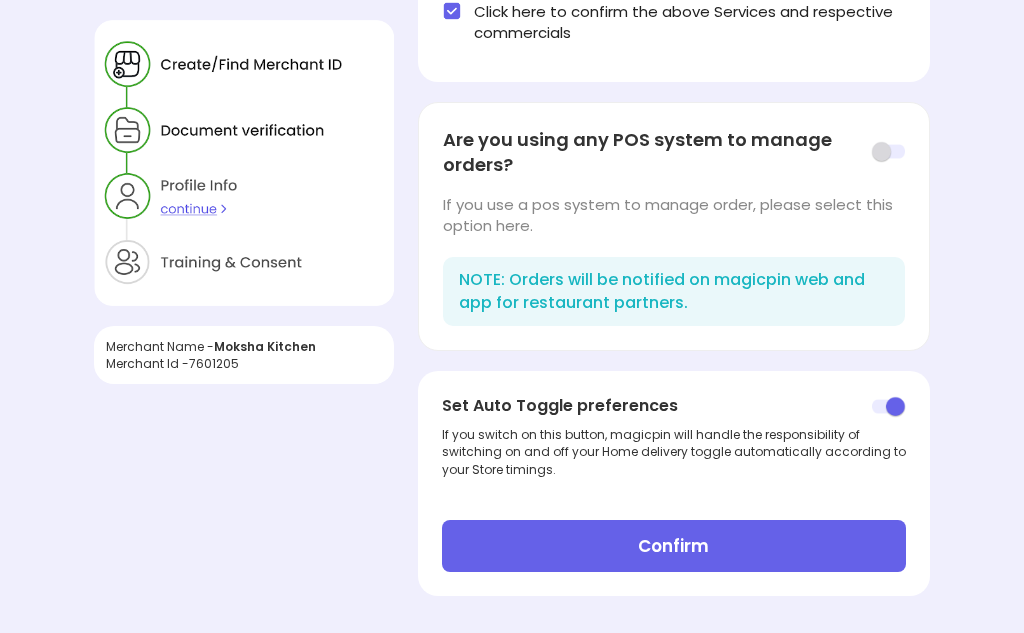 scroll, scrollTop: 457, scrollLeft: 0, axis: vertical 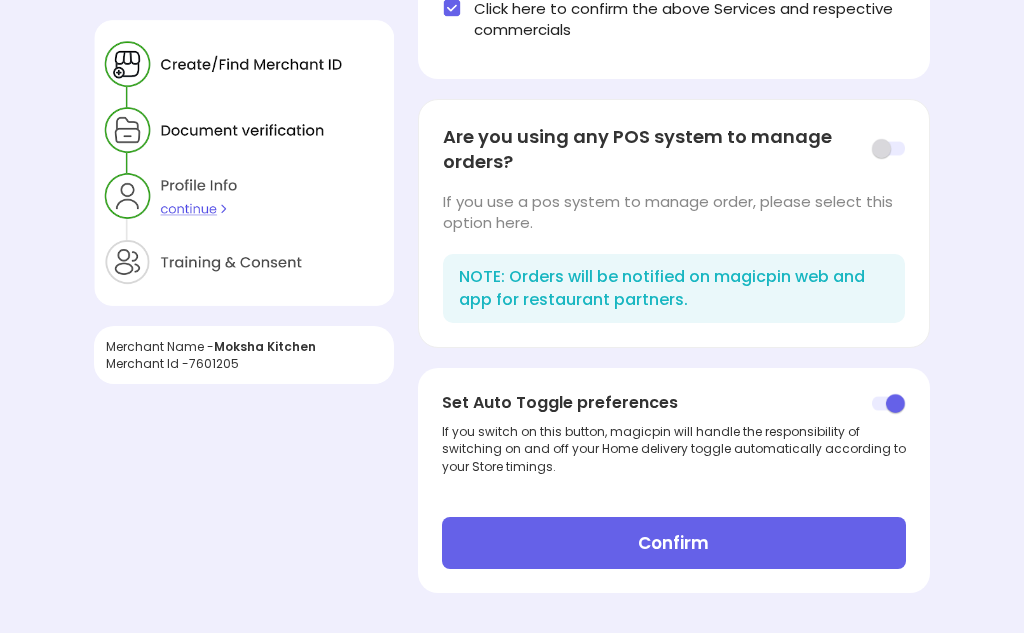 click on "Confirm" at bounding box center (674, 543) 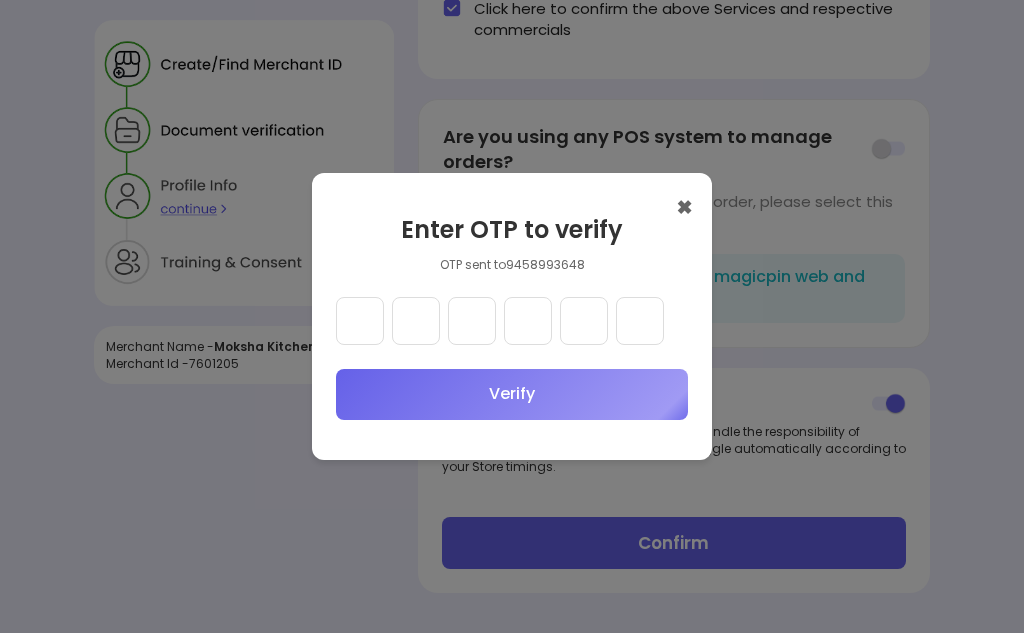 click at bounding box center (360, 321) 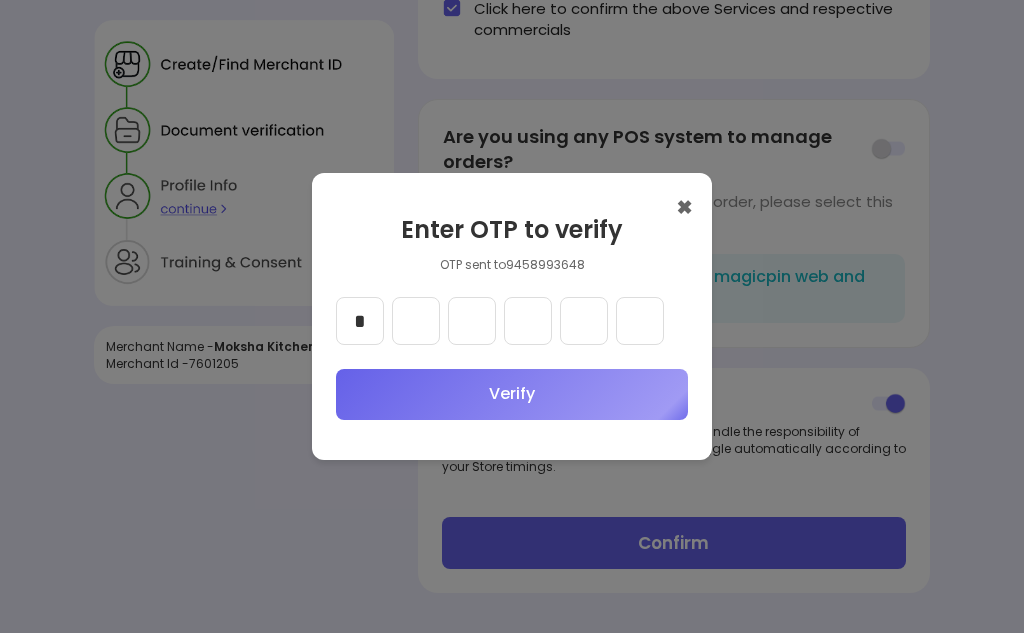 type on "*" 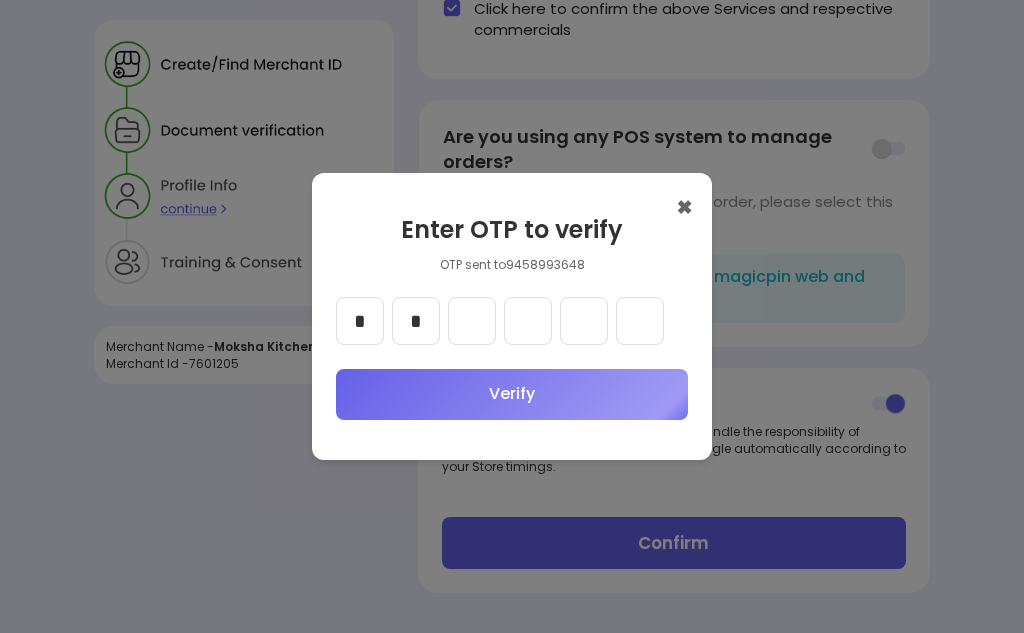 type on "*" 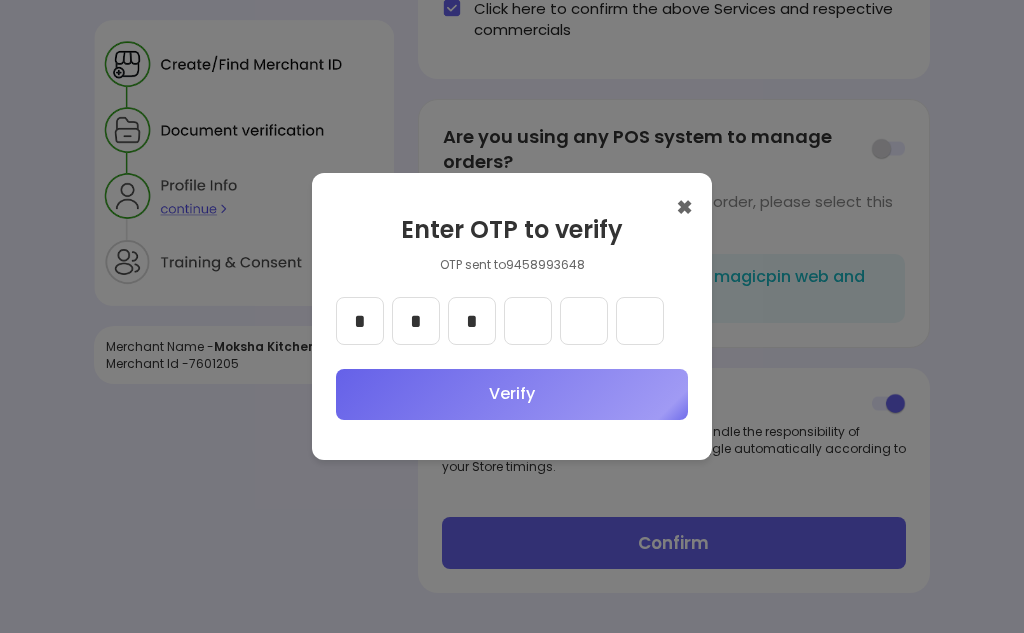 type on "*" 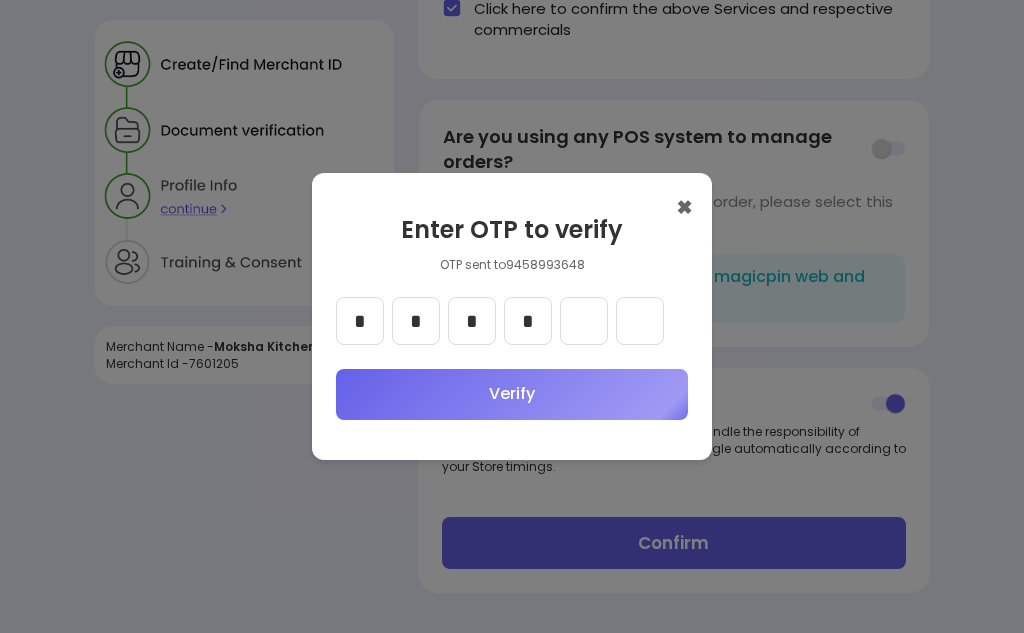 type on "*" 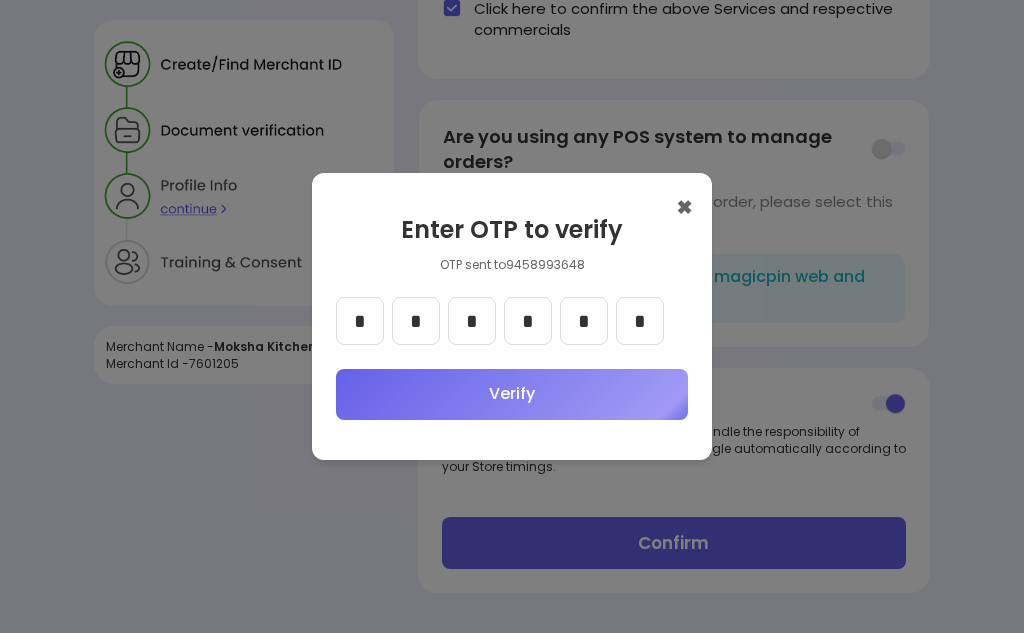 type on "*" 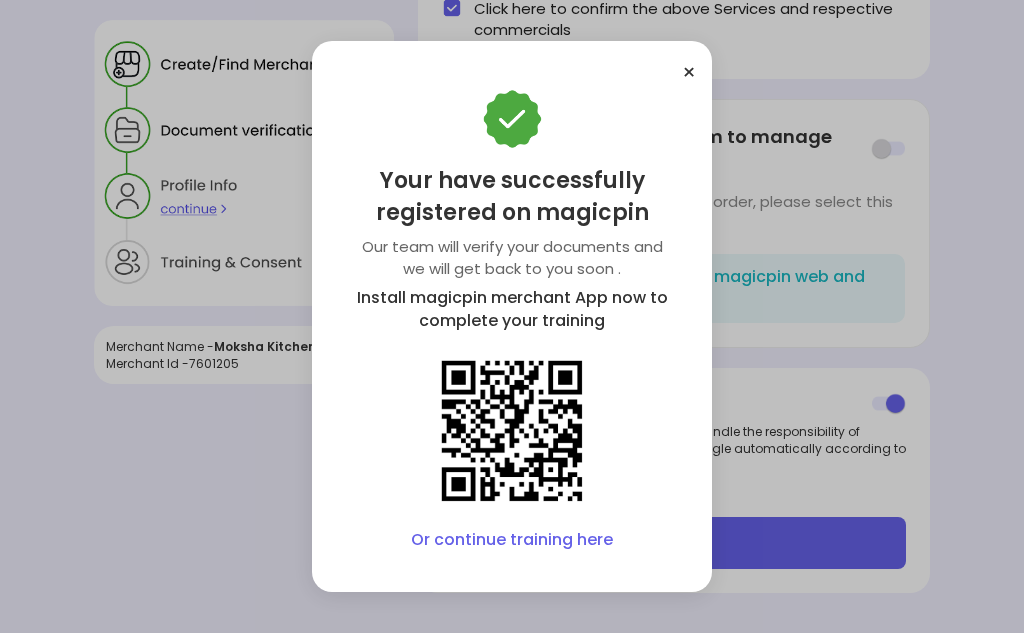 click on "Or continue training here" at bounding box center [512, 540] 